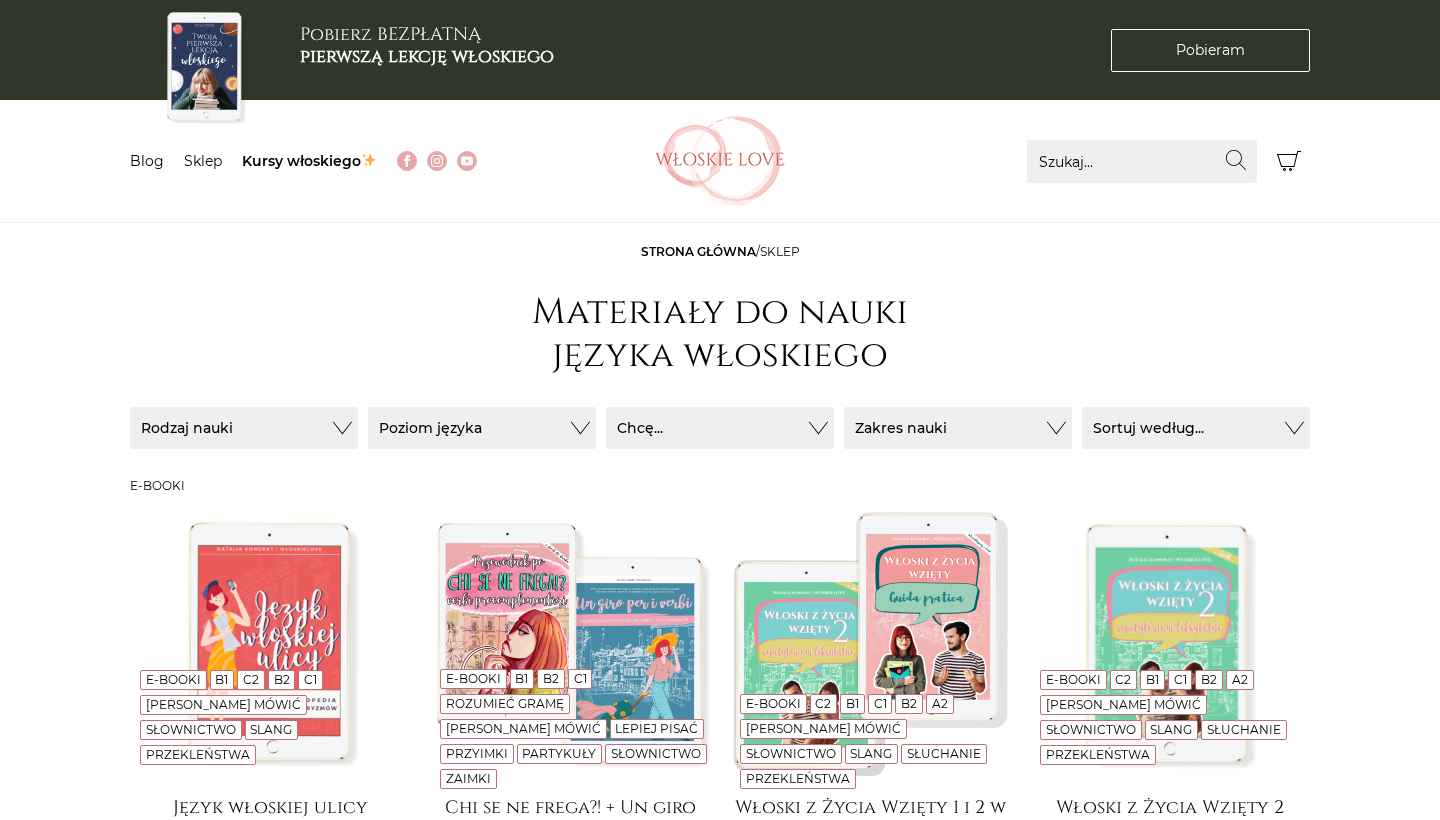 scroll, scrollTop: 0, scrollLeft: 0, axis: both 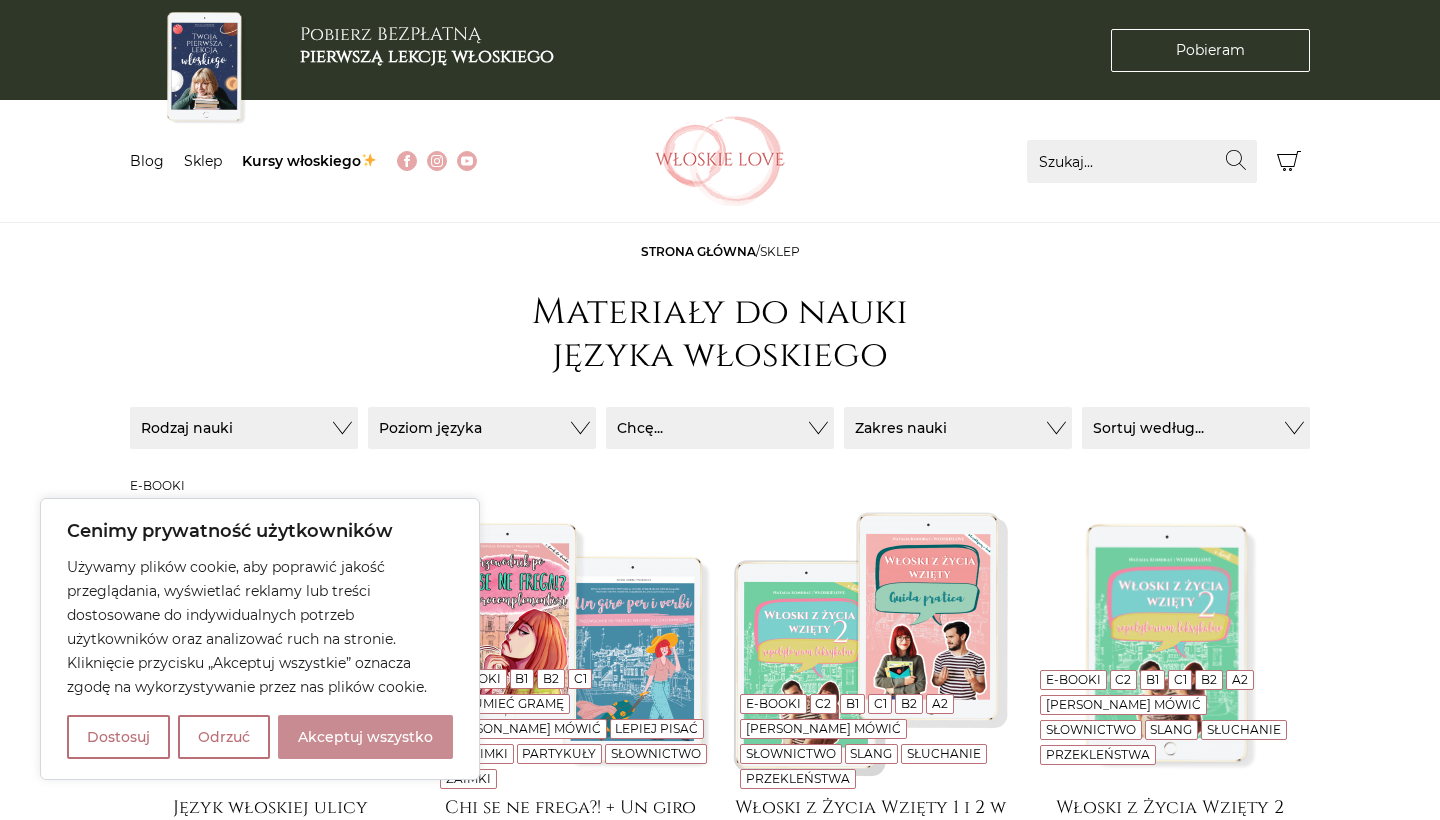 click on "Akceptuj wszystko" at bounding box center (365, 737) 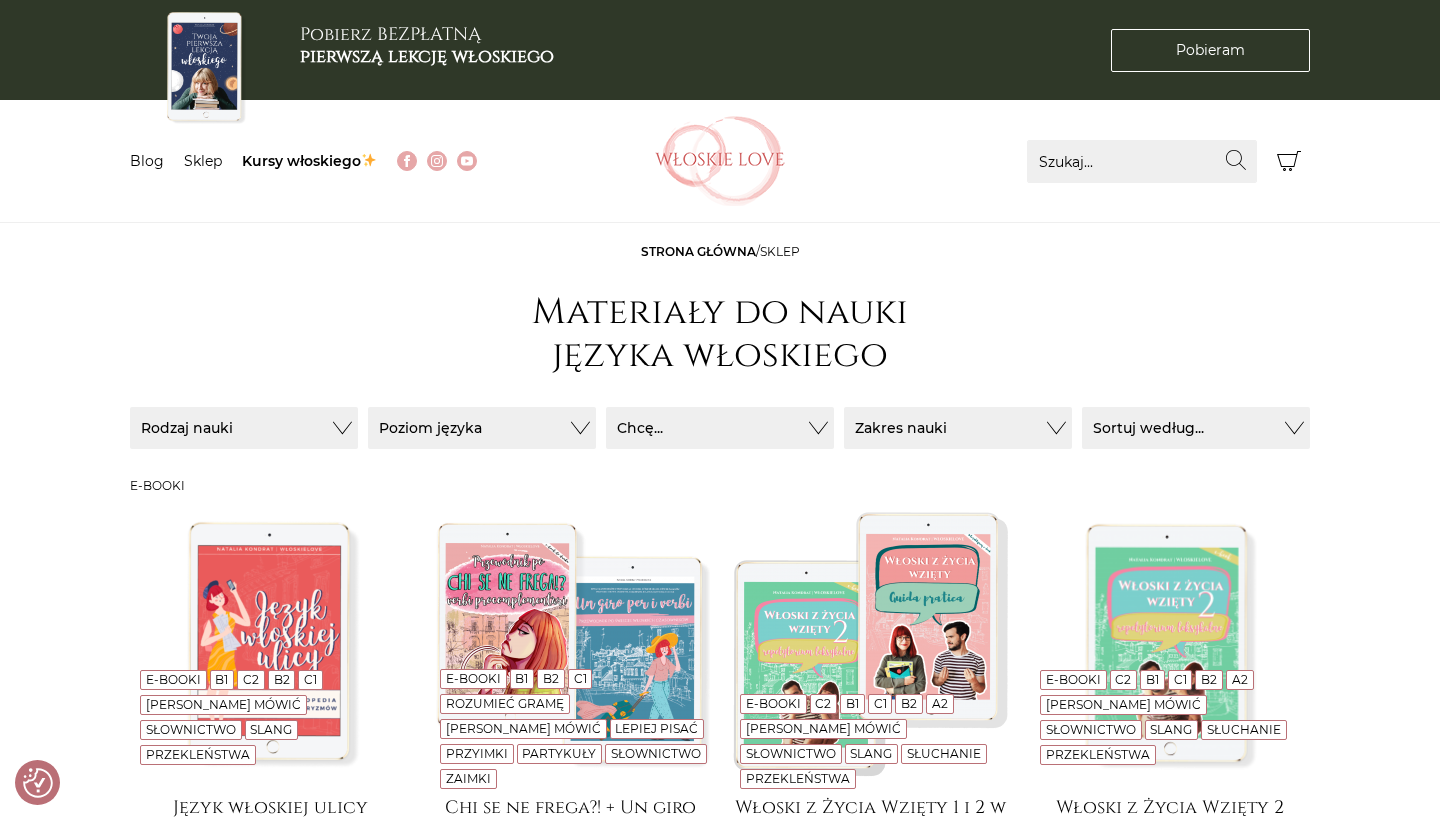 click on "Strona główna  /  sklep
Materiały do nauki języka włoskiego
Sortuj / Filtruj
Sortuj / Filtruj
Rodzaj nauki
E-booki
Wybierz" at bounding box center (720, 2178) 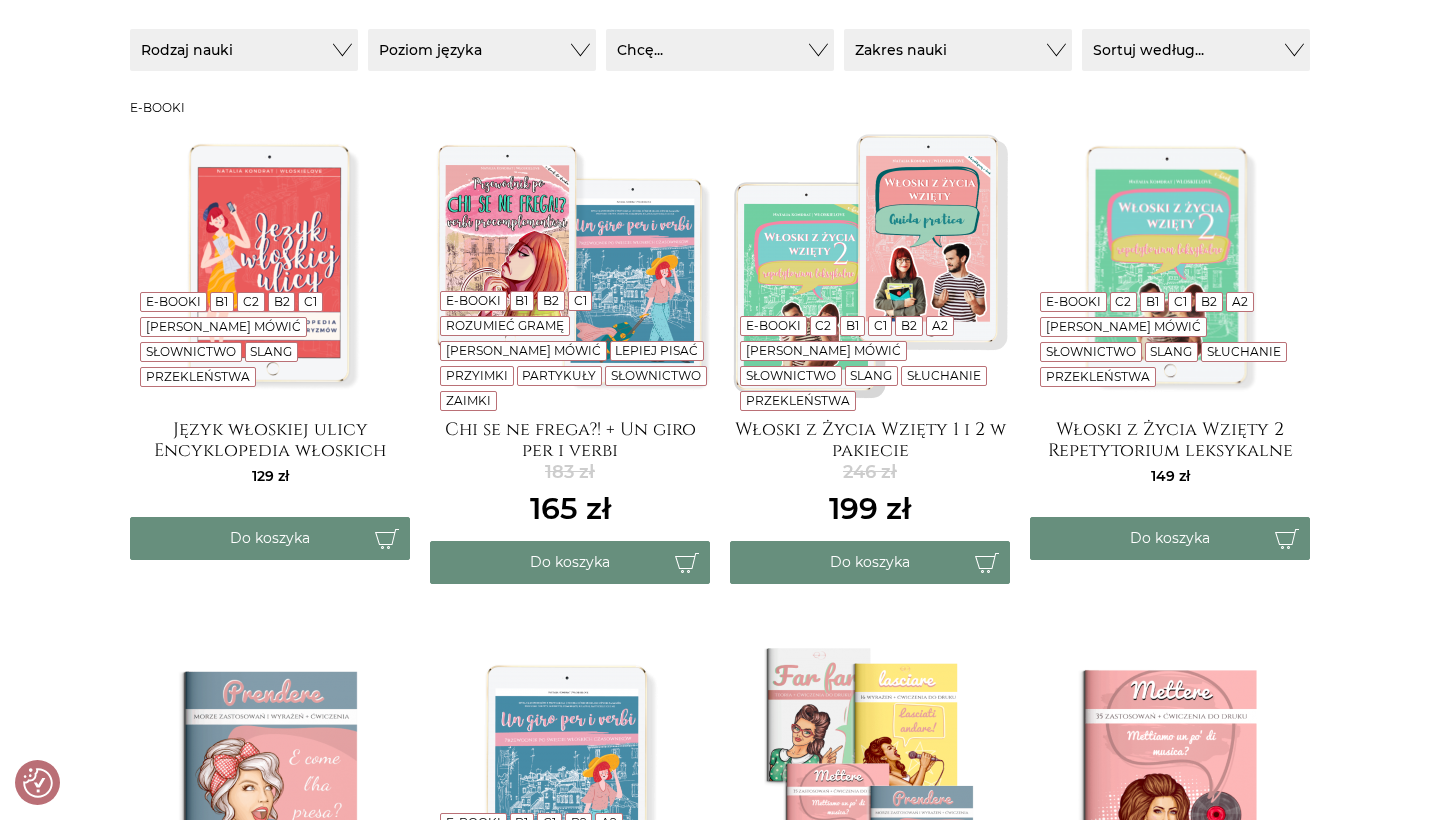 scroll, scrollTop: 381, scrollLeft: 0, axis: vertical 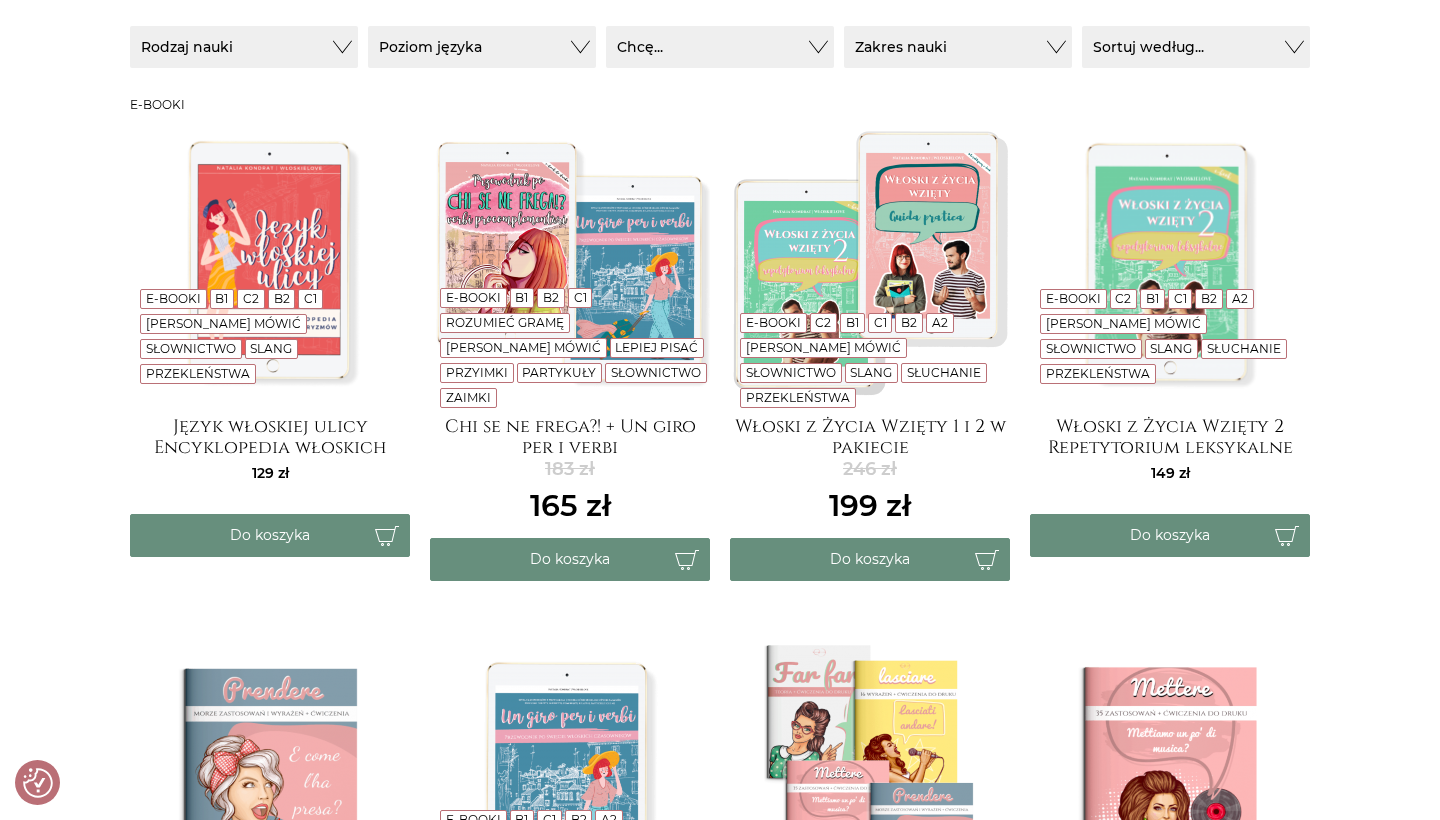 click at bounding box center [870, 781] 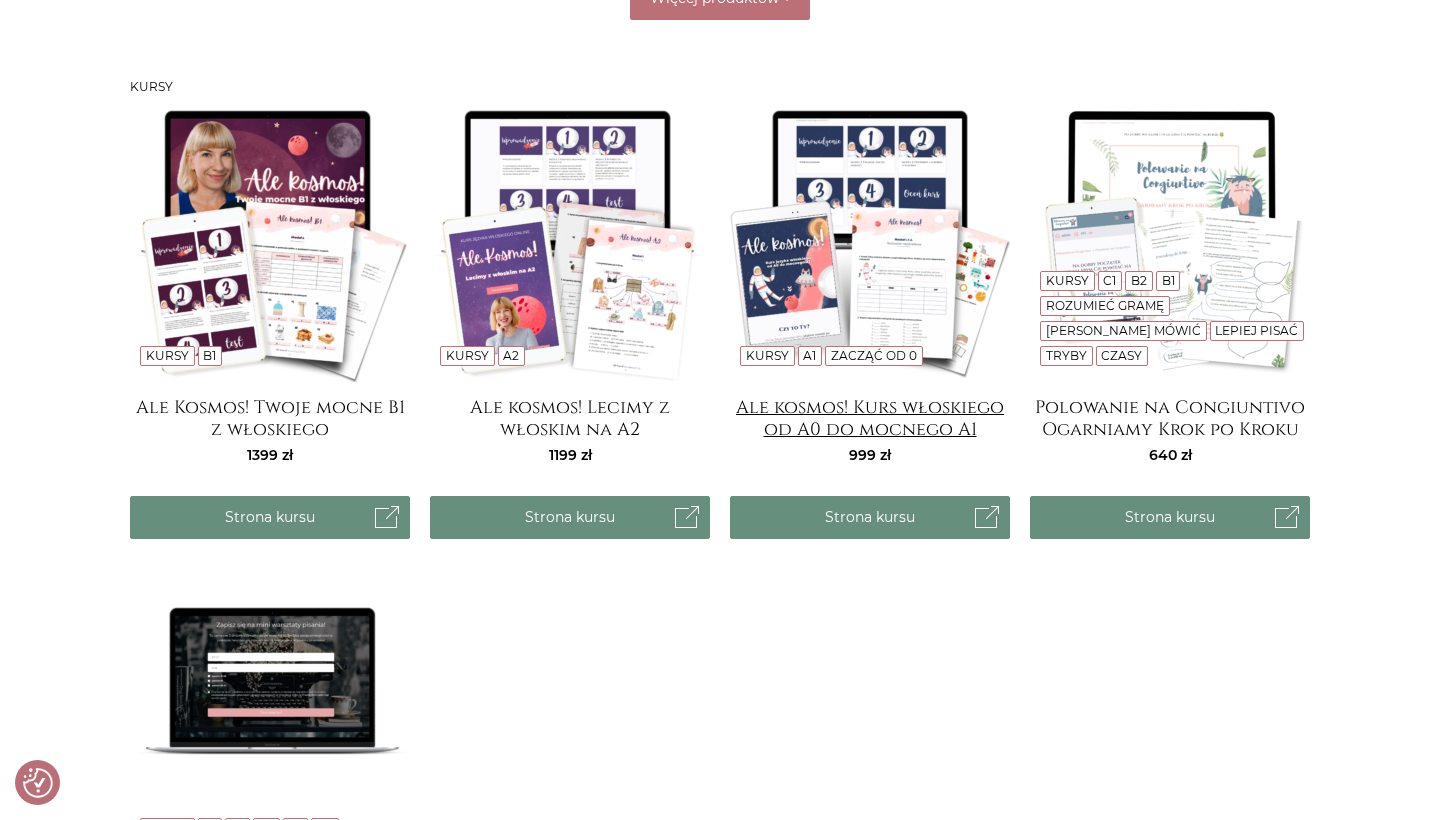 scroll, scrollTop: 1568, scrollLeft: 0, axis: vertical 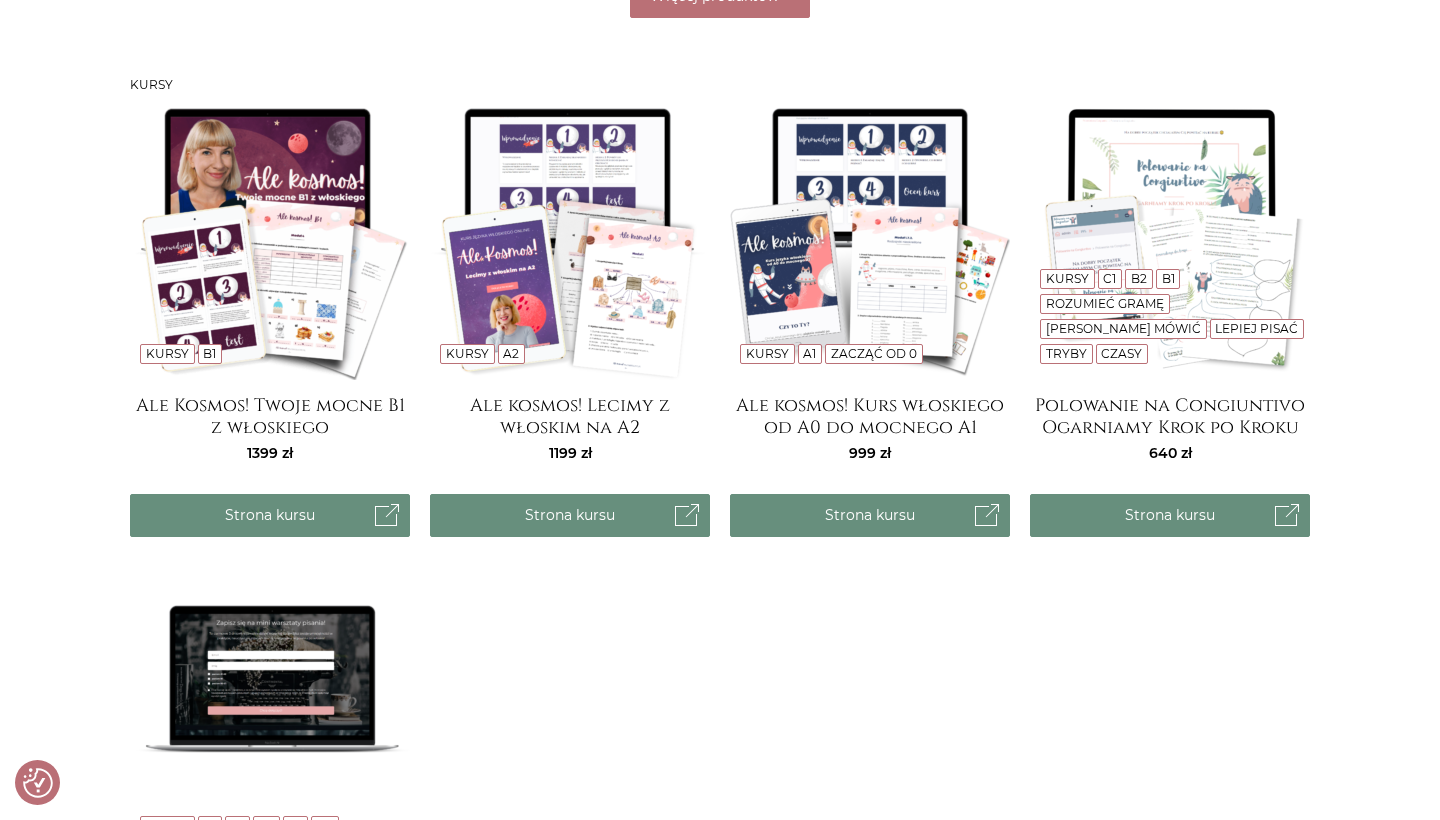 click on "Kursy
B1
Ale Kosmos! Twoje mocne B1 z włoskiego
1399
Strona kursu
Kursy
A2
Ale kosmos! Lecimy z włoskim na A2
1199
Strona kursu" at bounding box center (720, 596) 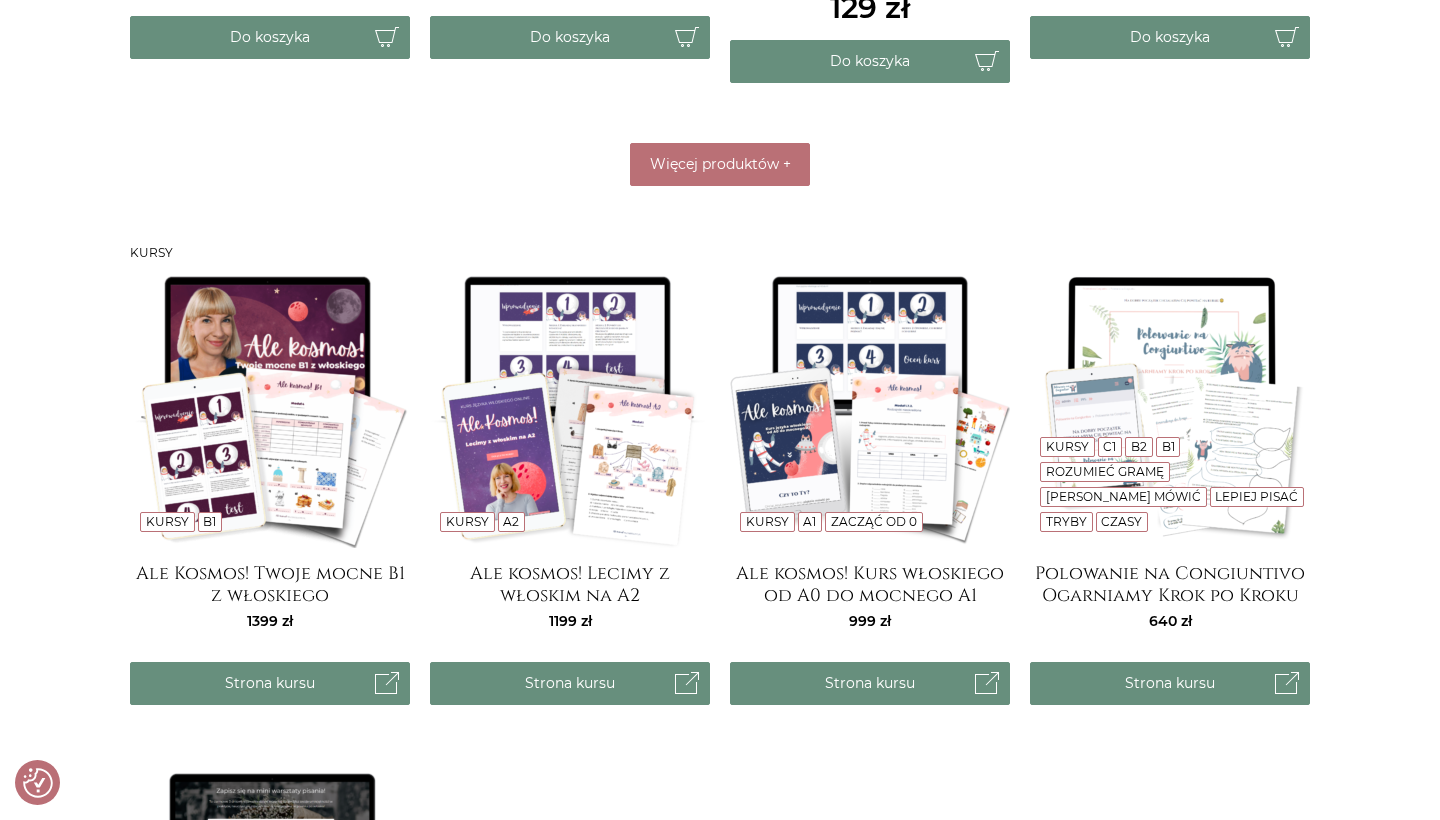 scroll, scrollTop: 1436, scrollLeft: 0, axis: vertical 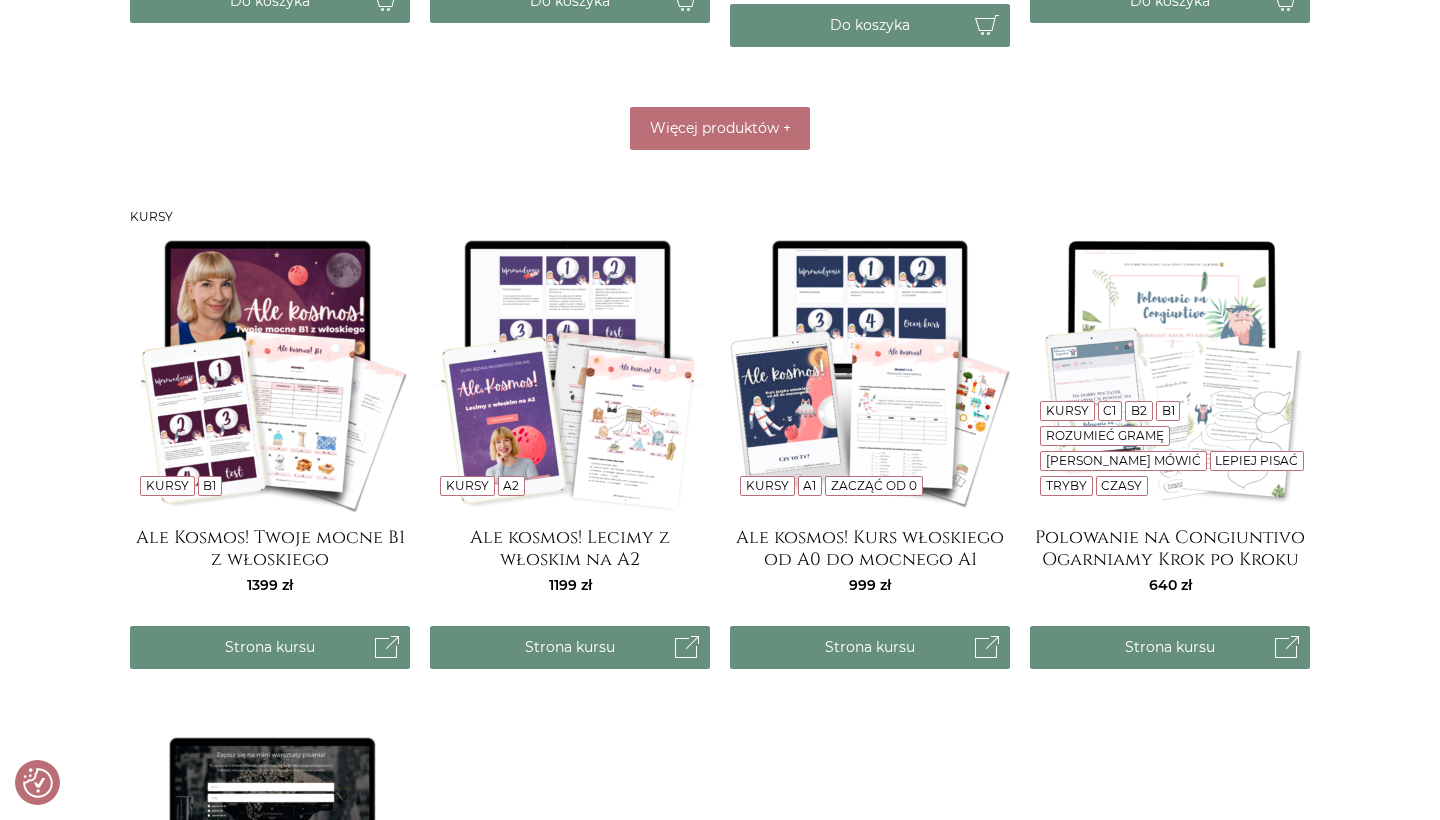 click at bounding box center (870, 372) 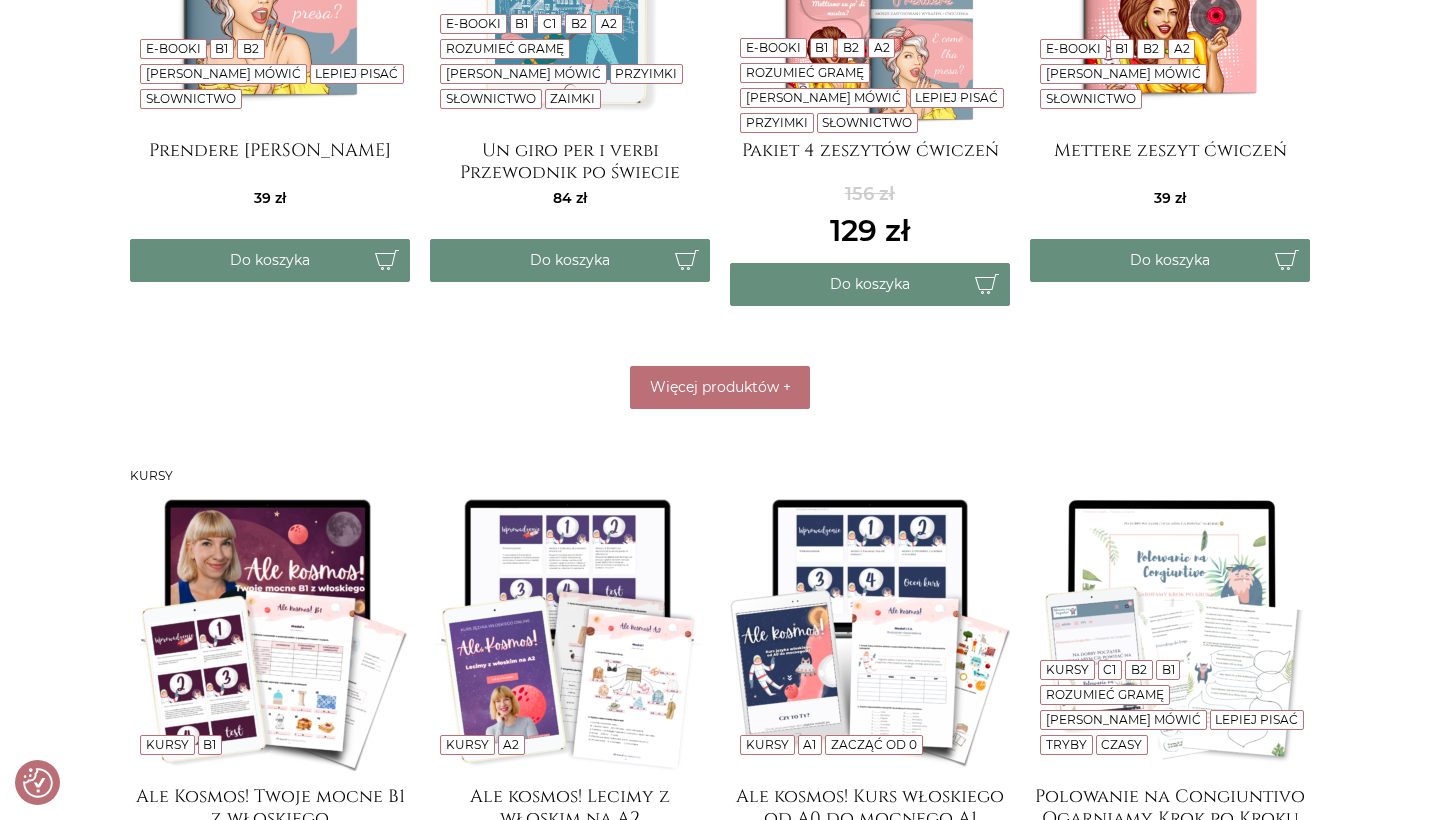 scroll, scrollTop: 1160, scrollLeft: 0, axis: vertical 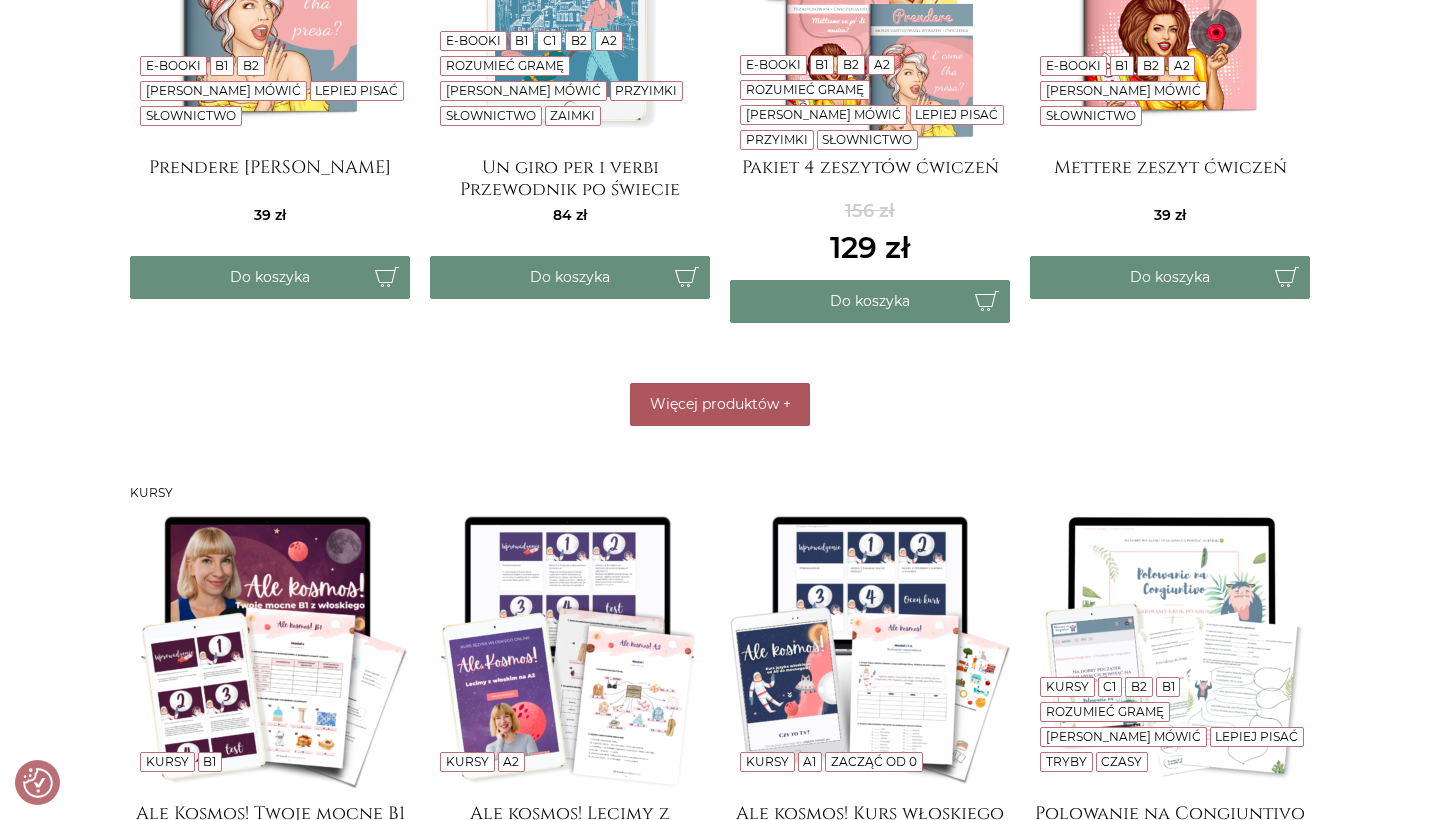 click on "Więcej produktów   +" at bounding box center [720, 404] 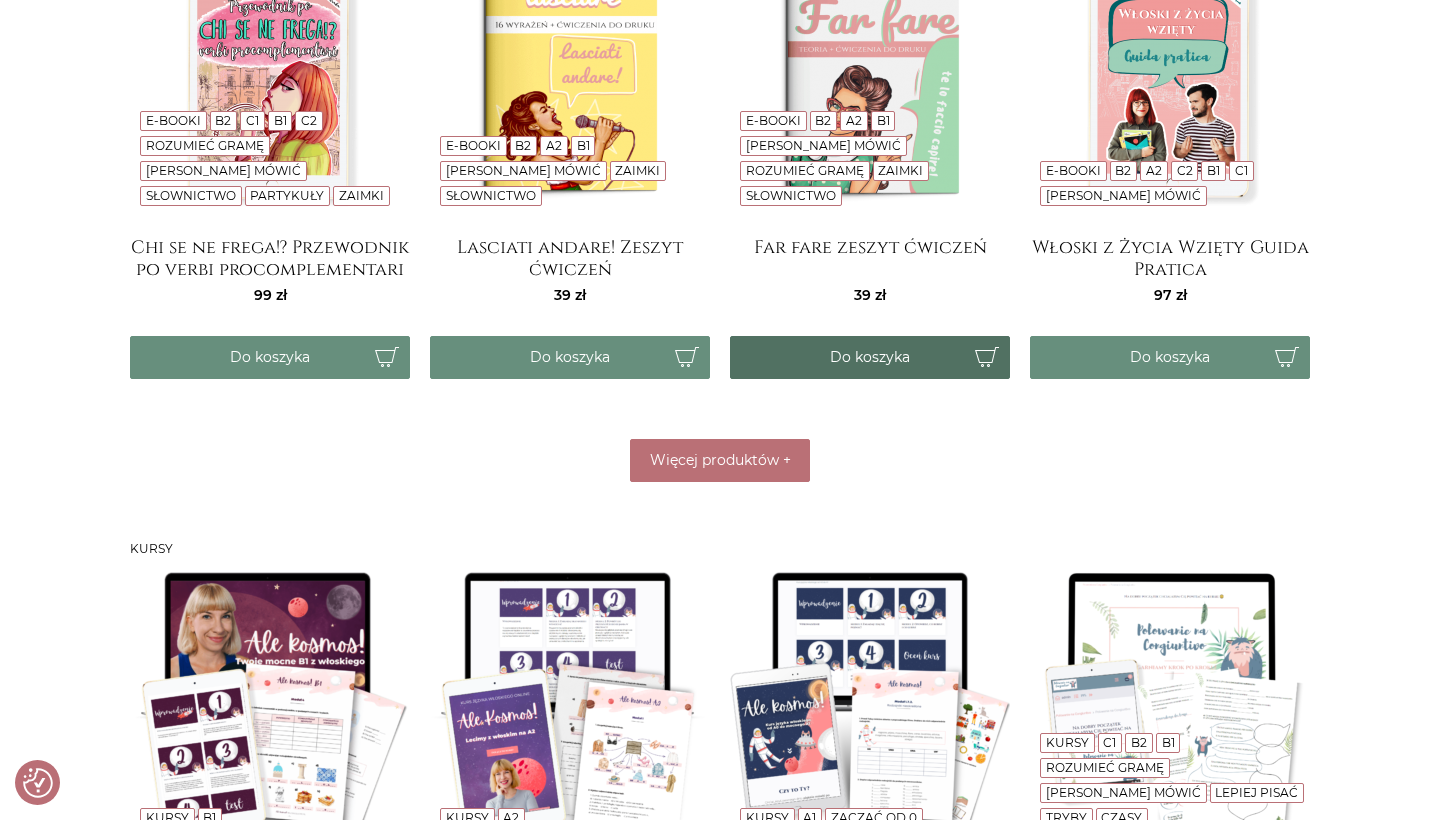 scroll, scrollTop: 1608, scrollLeft: 0, axis: vertical 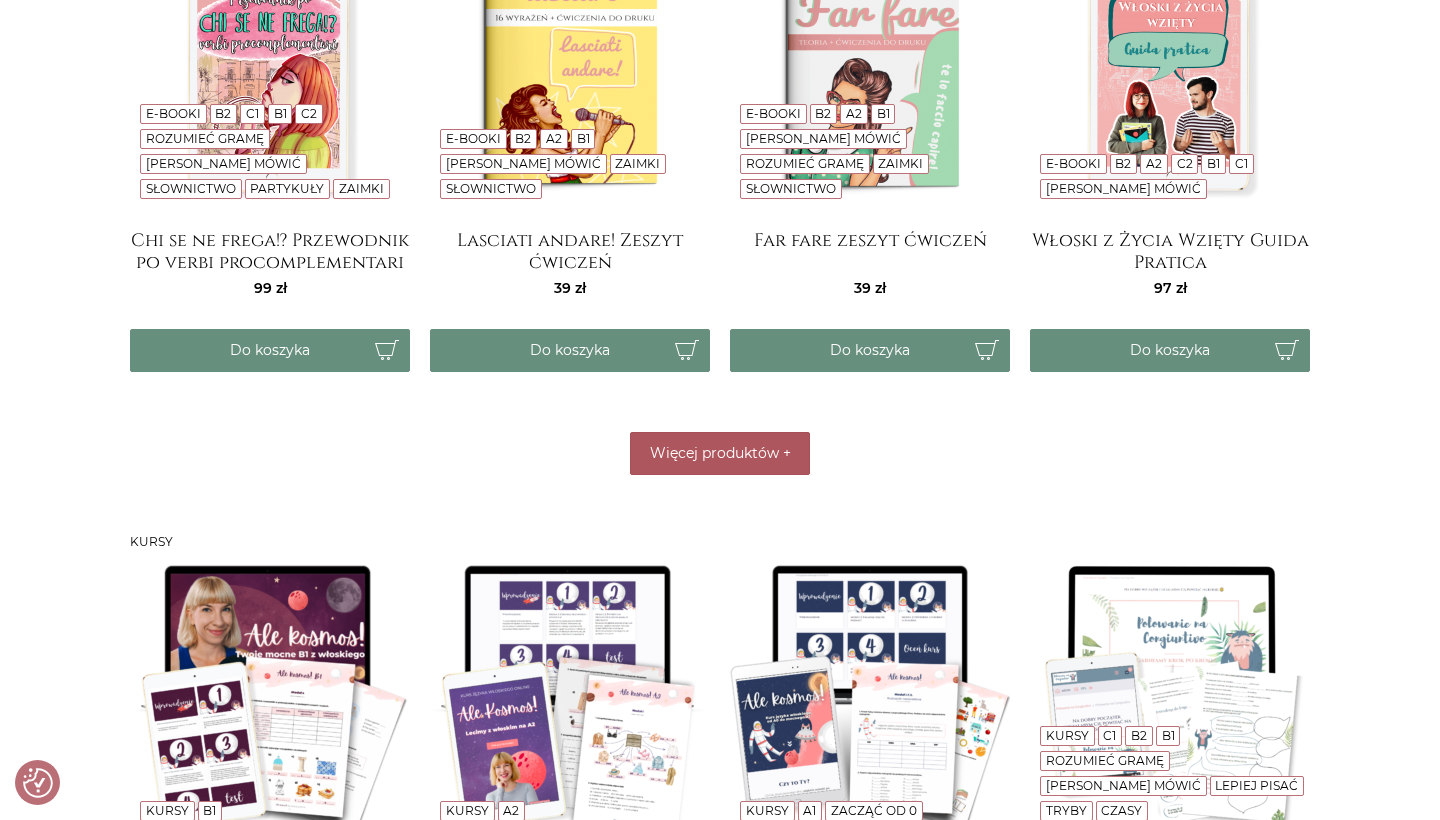 click on "Więcej produktów" at bounding box center (714, 453) 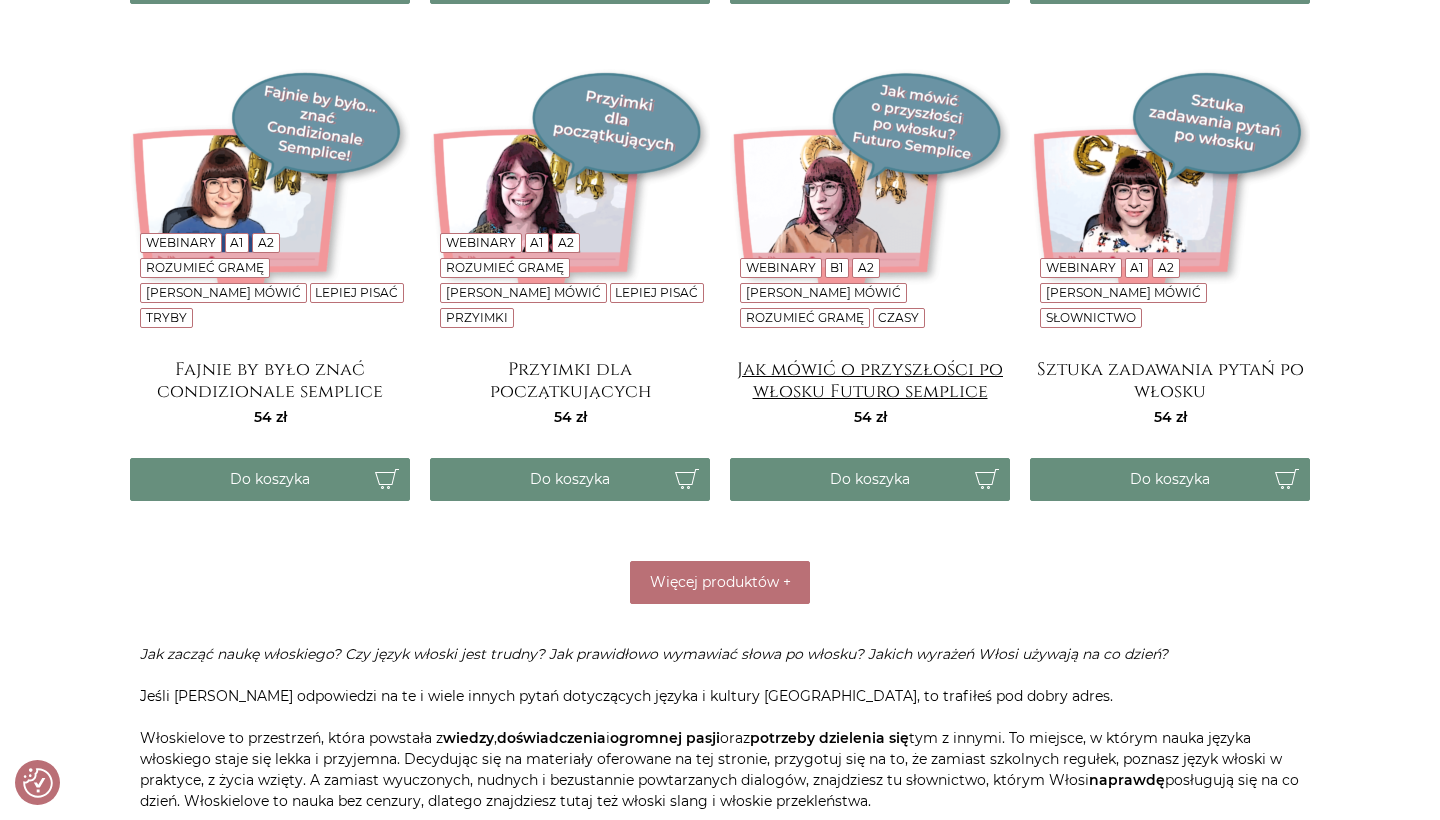 scroll, scrollTop: 3633, scrollLeft: 0, axis: vertical 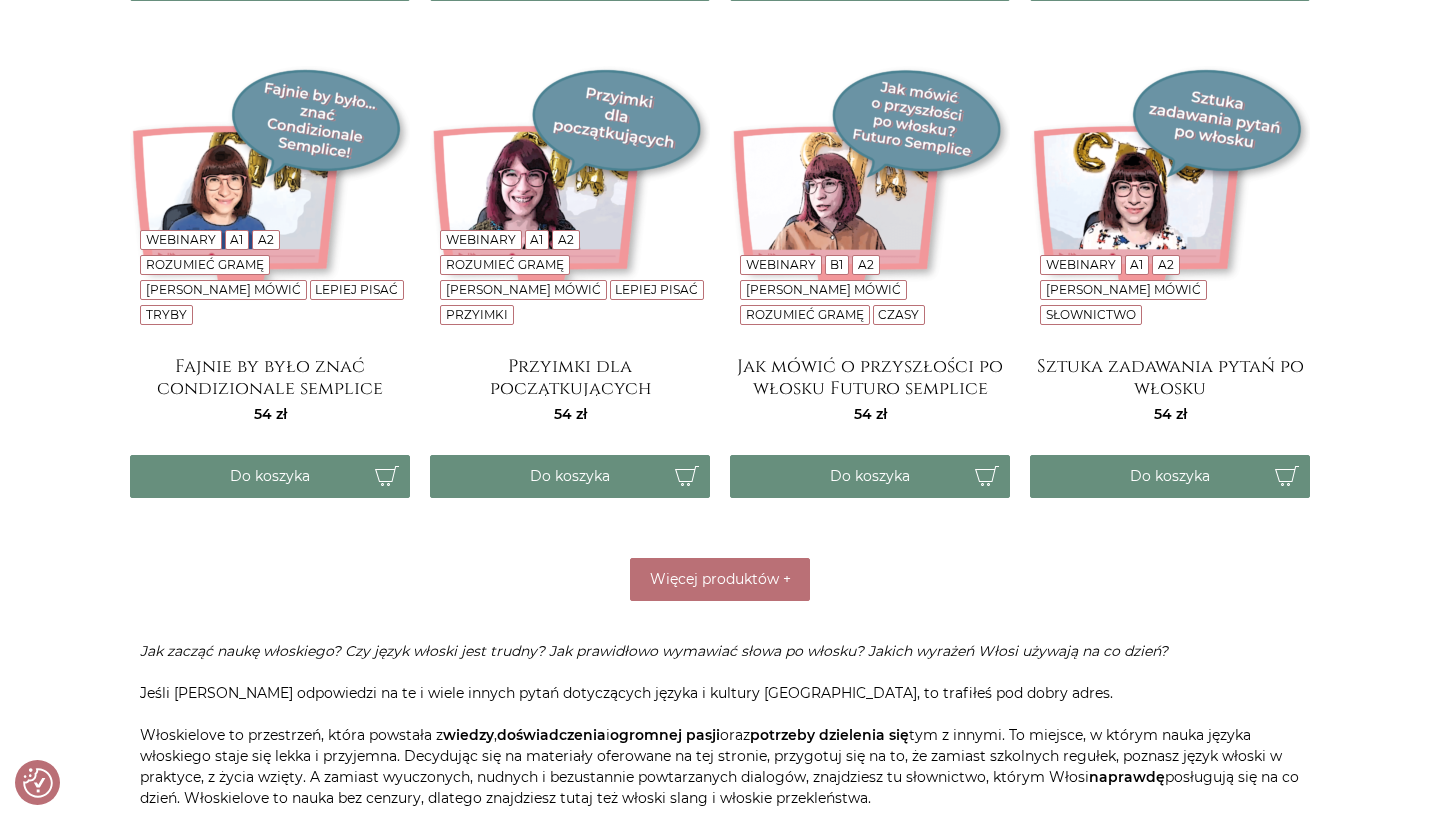 click on "Więcej produktów   +" at bounding box center [720, 579] 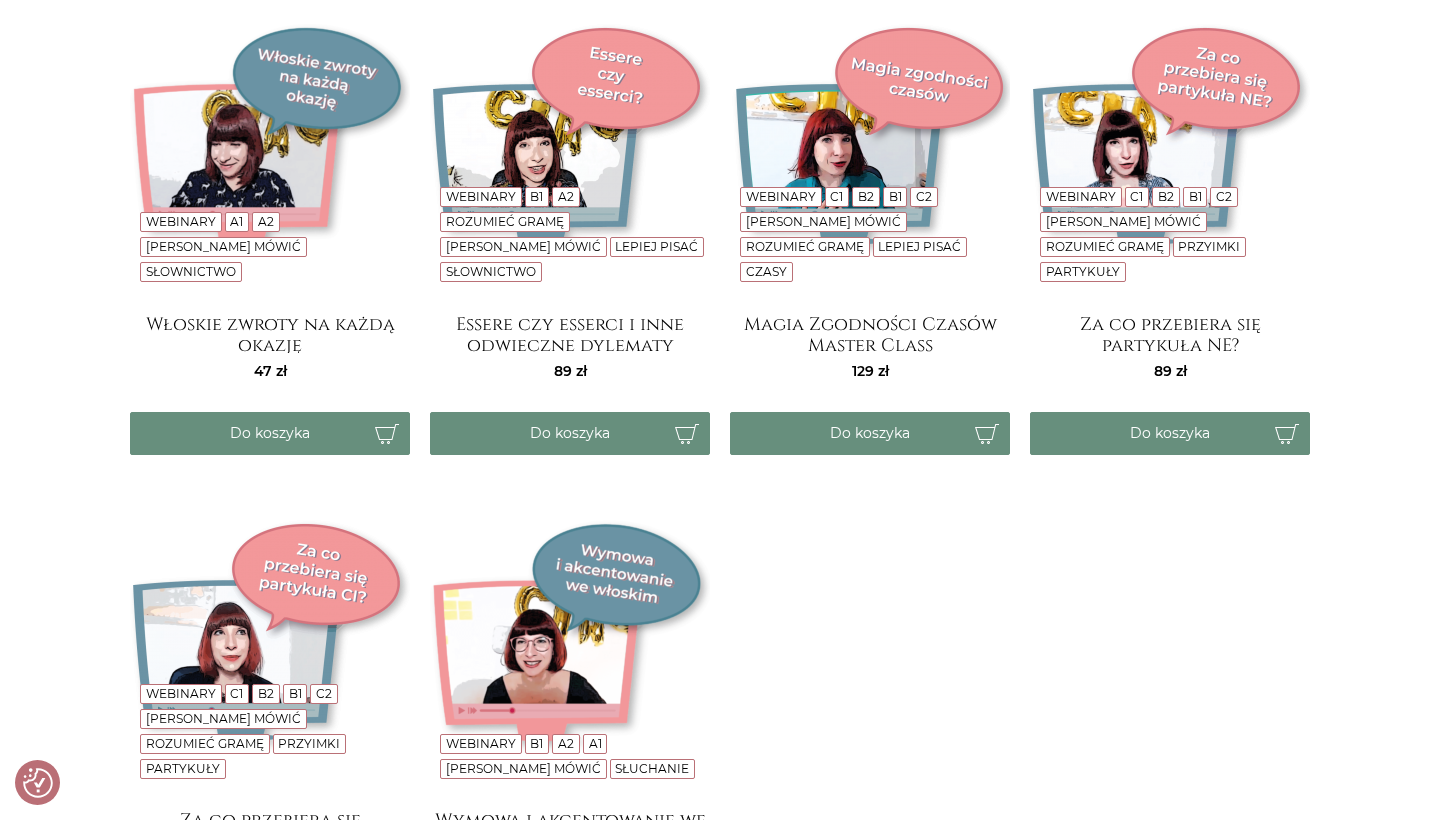 scroll, scrollTop: 4188, scrollLeft: 0, axis: vertical 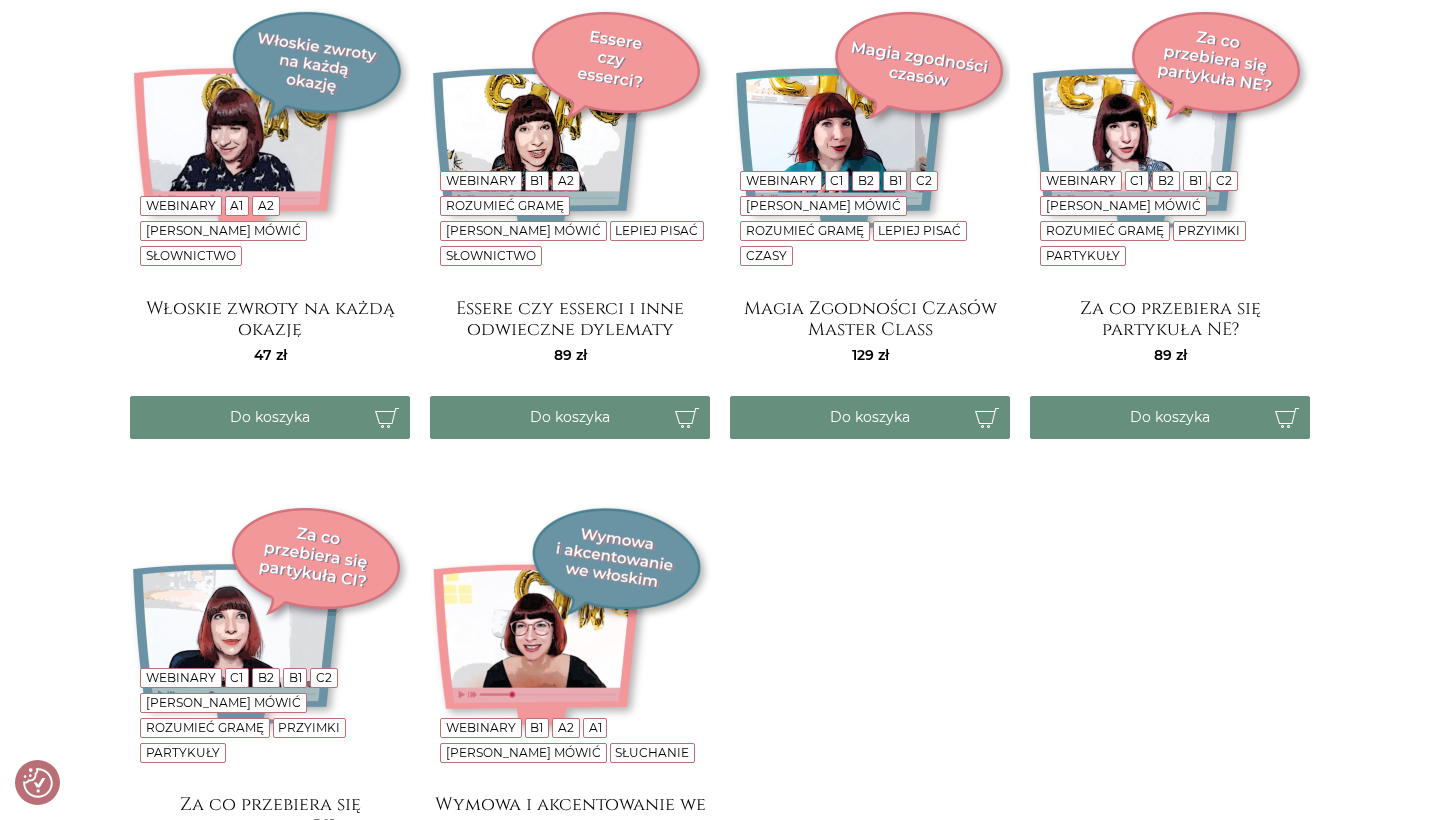 click on "Webinary
B1
A2
C2
B2
A1
C1
Jak korzystać z narzędzi w nauce języka włoskiego
49
Do koszyka
Webinary
C1
B2
B1
Lepiej mówić
Lepiej pisać
Spójniki 74" at bounding box center [720, 3] 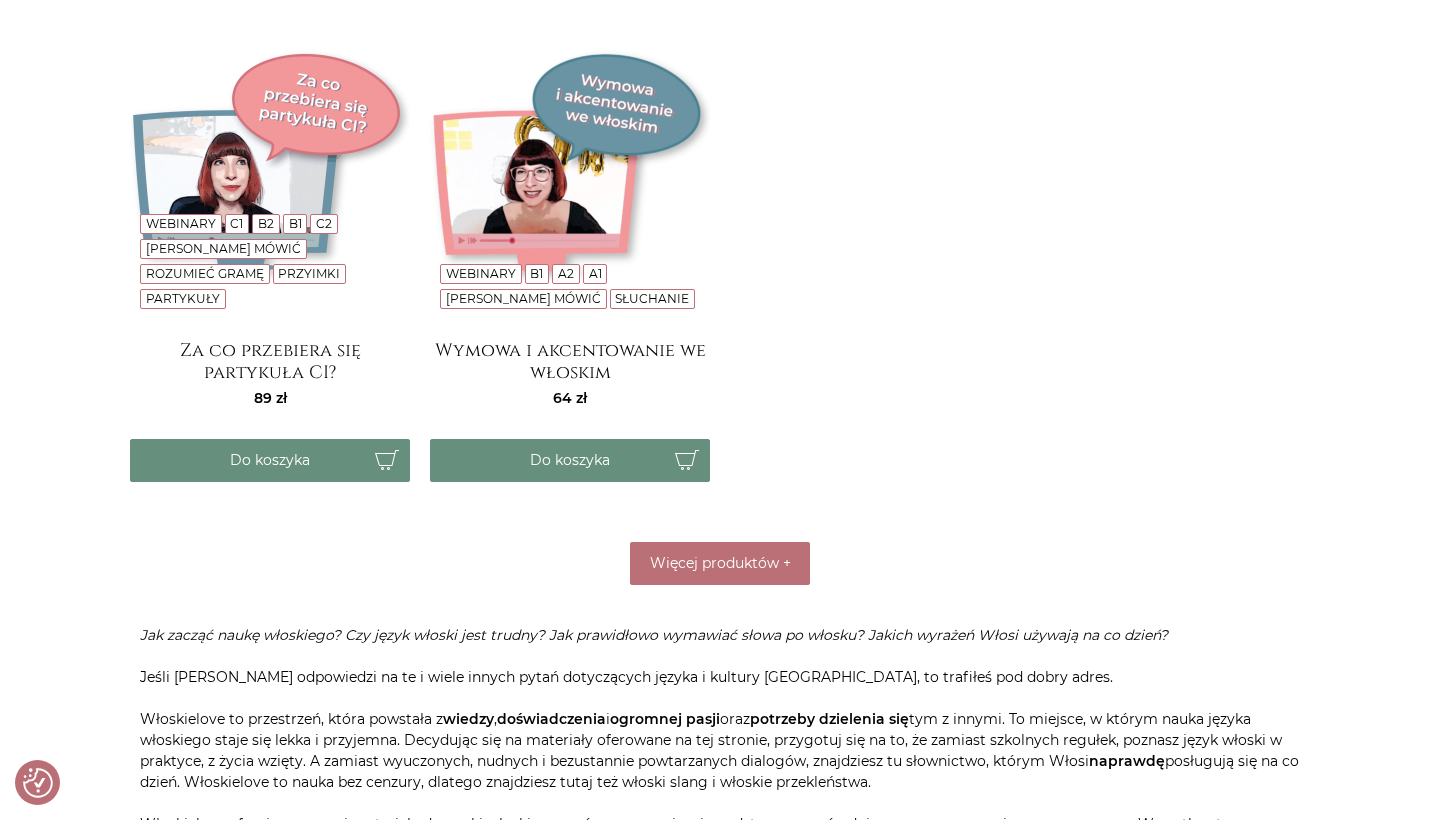 scroll, scrollTop: 4723, scrollLeft: 0, axis: vertical 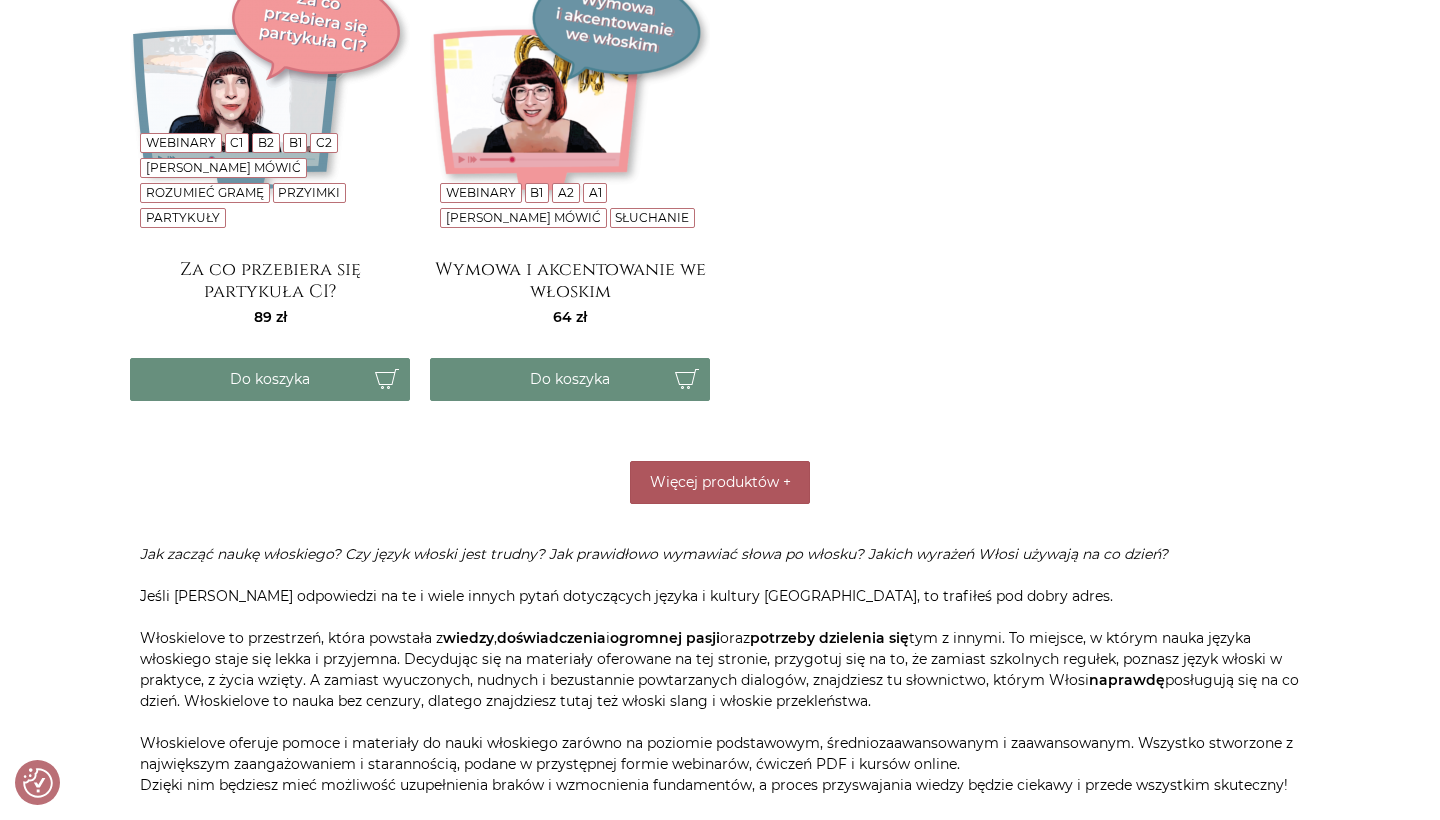 click on "Więcej produktów" at bounding box center (714, 482) 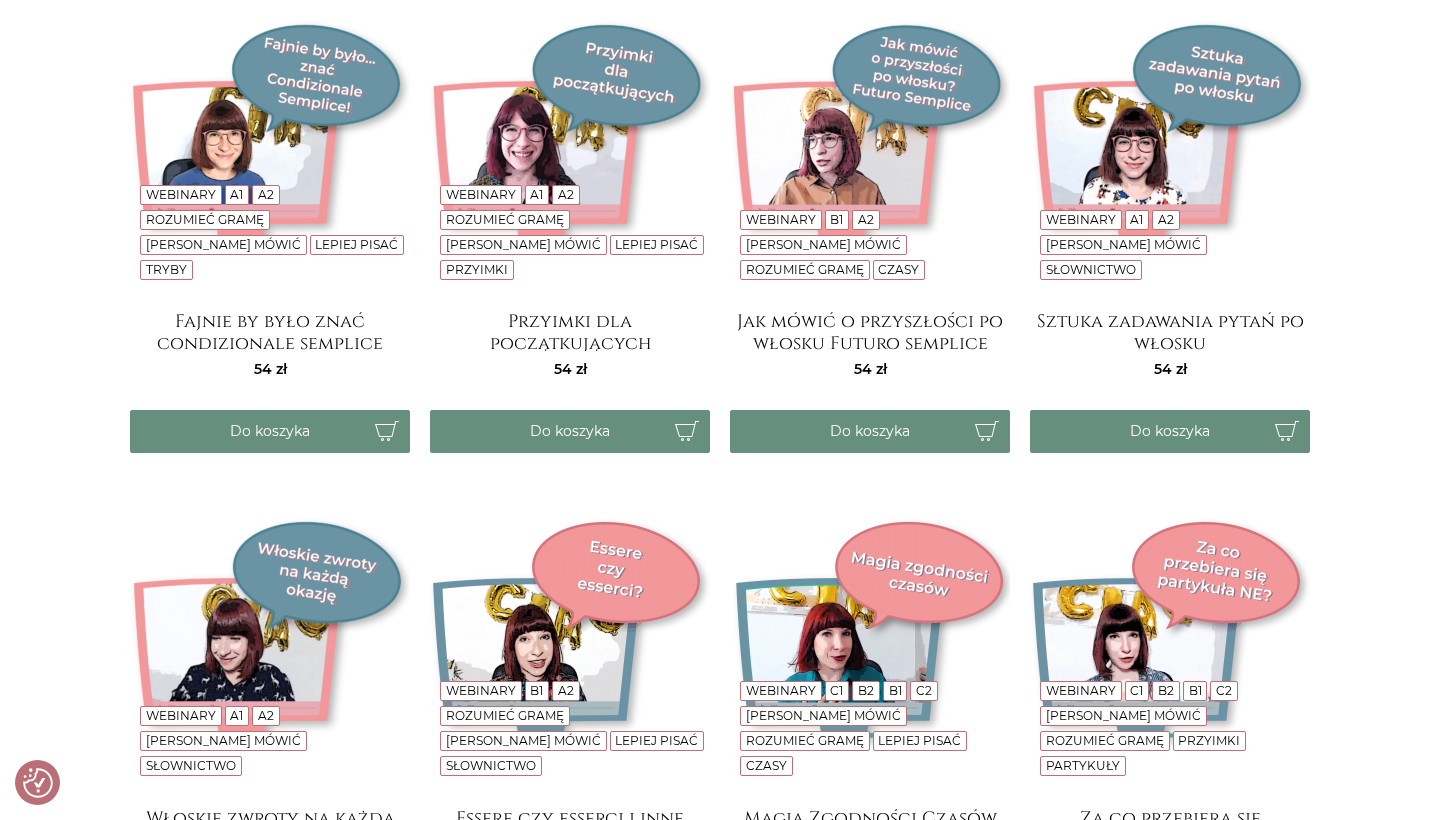 scroll, scrollTop: 3661, scrollLeft: 0, axis: vertical 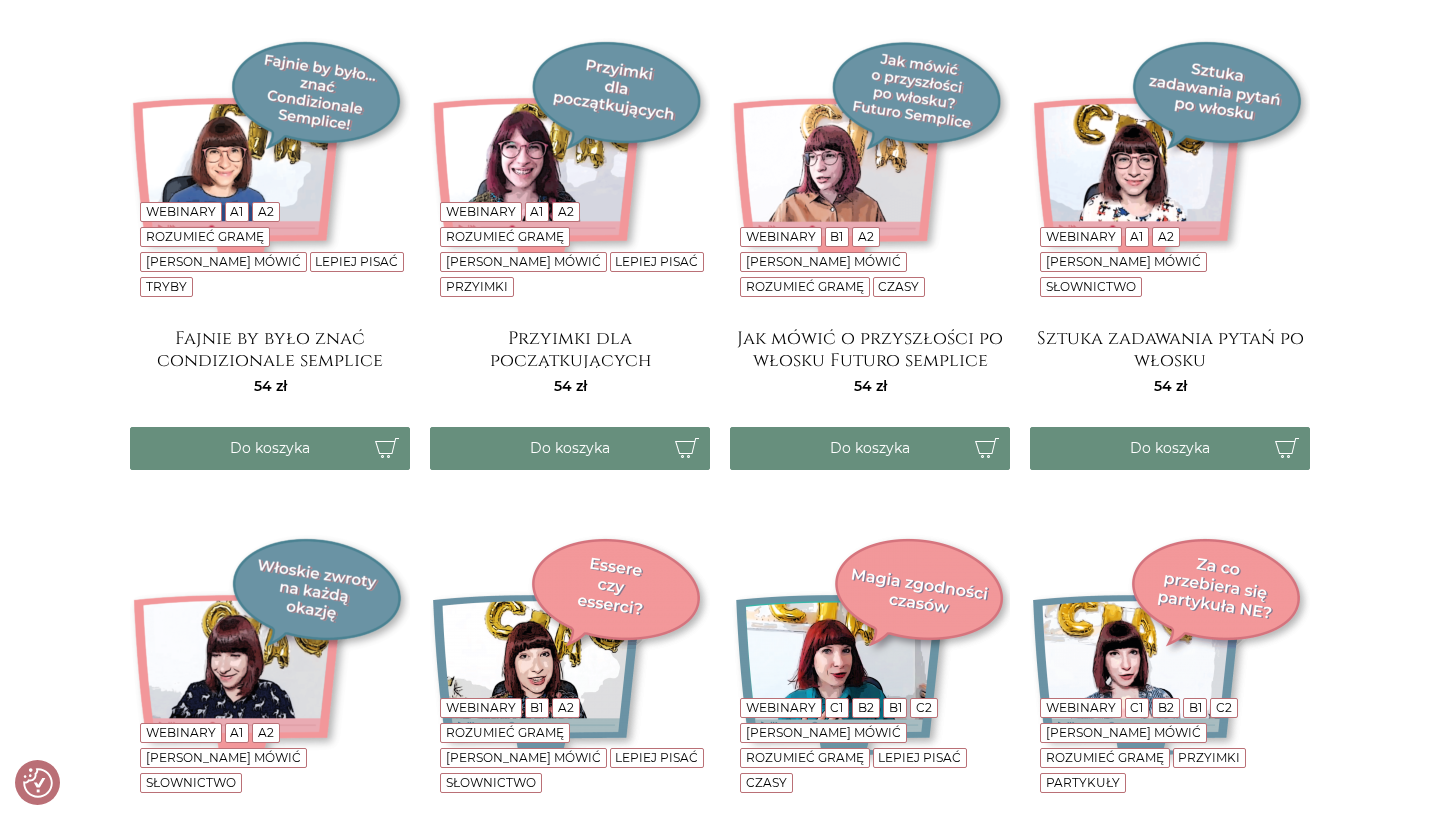 click at bounding box center (1170, 173) 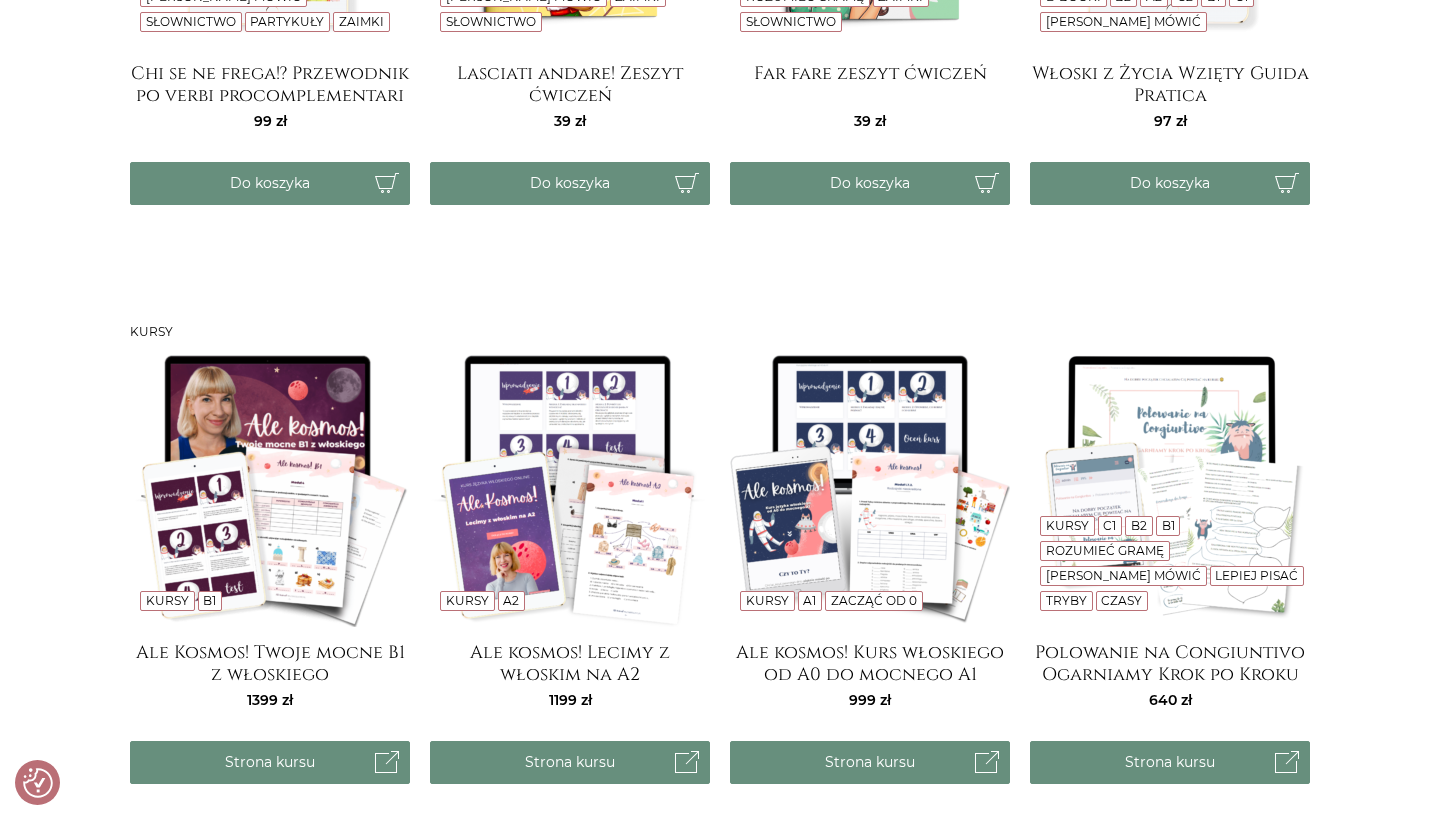 scroll, scrollTop: 1769, scrollLeft: 0, axis: vertical 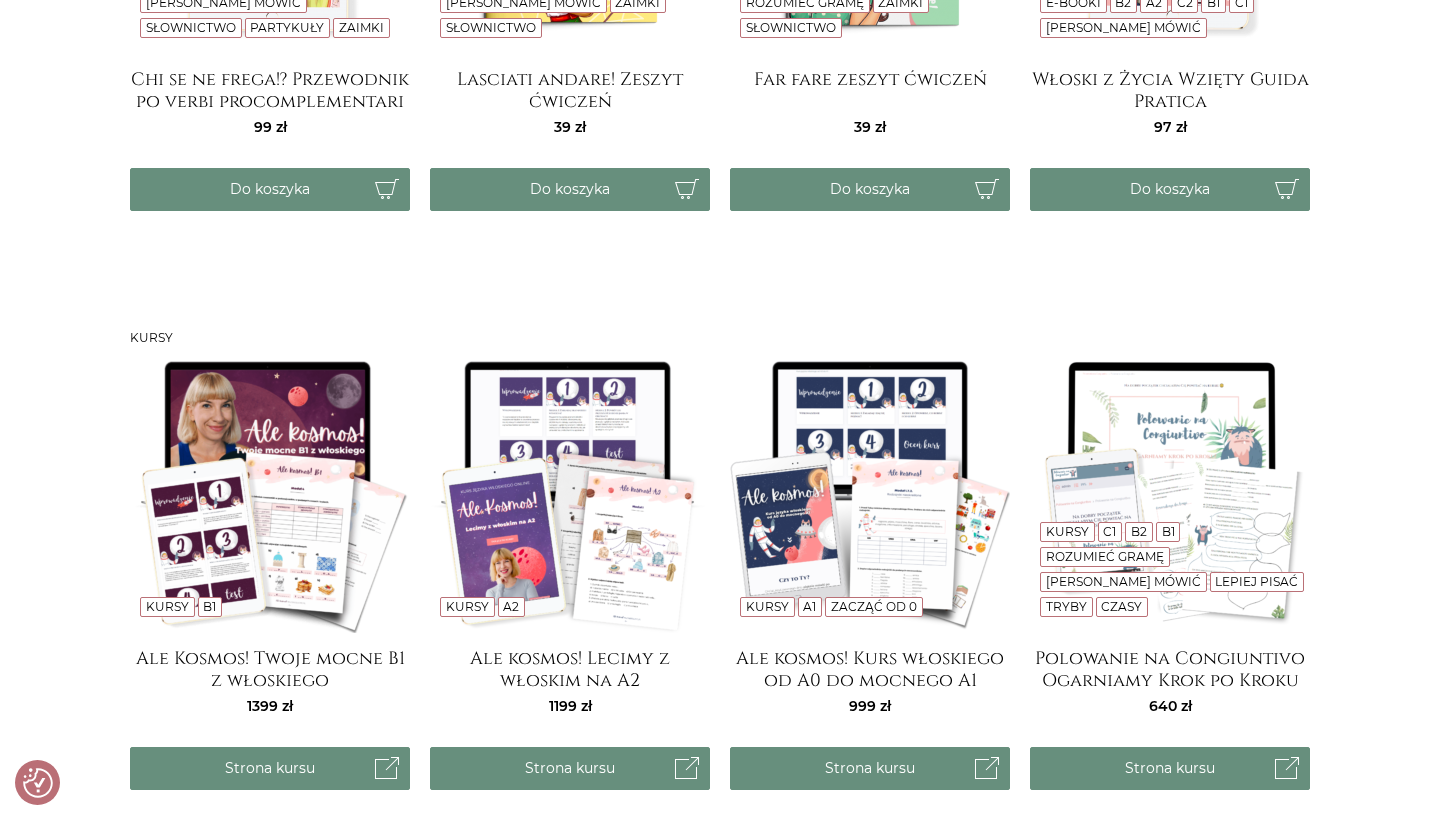 click at bounding box center (870, 493) 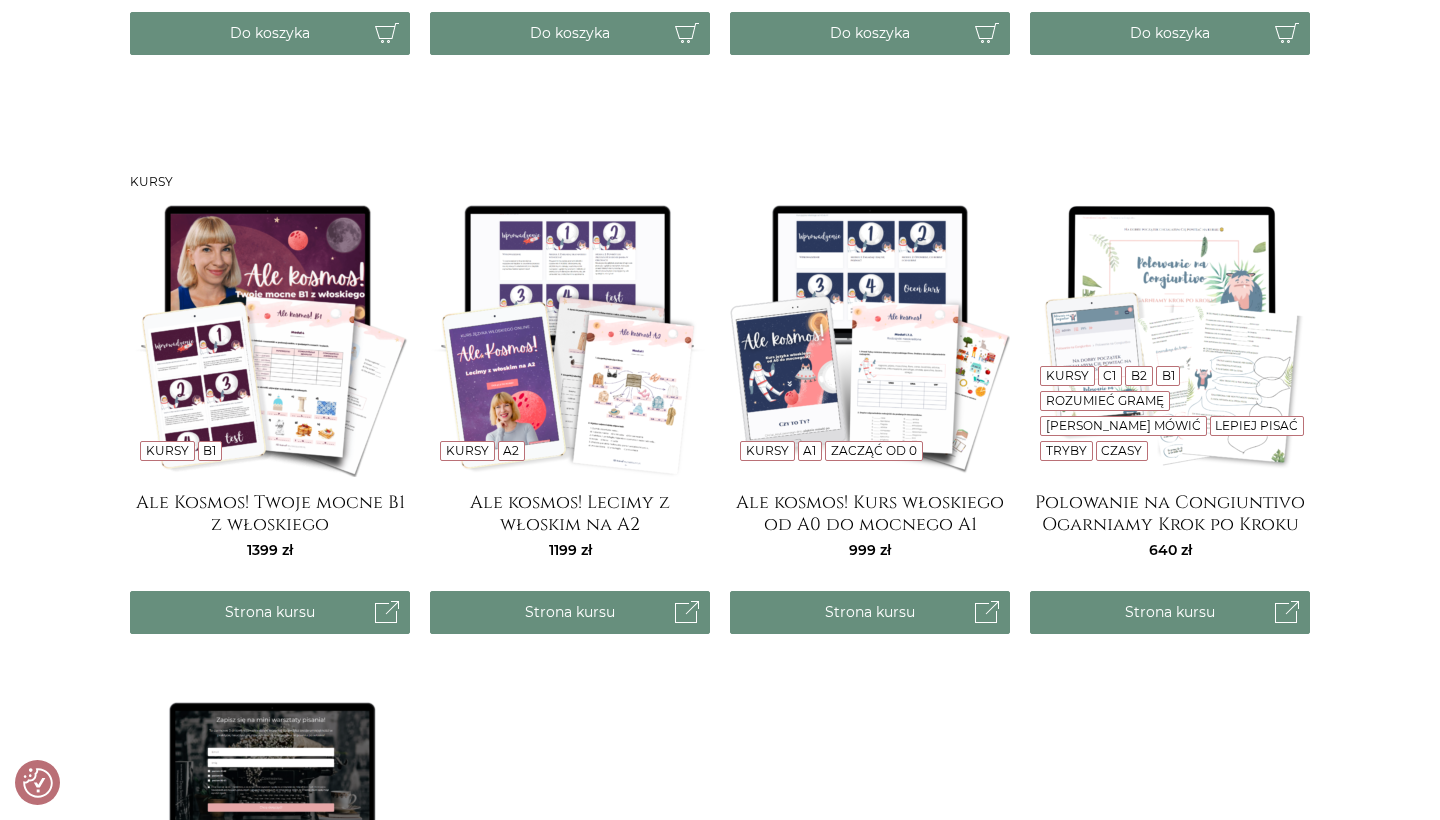 scroll, scrollTop: 1927, scrollLeft: 0, axis: vertical 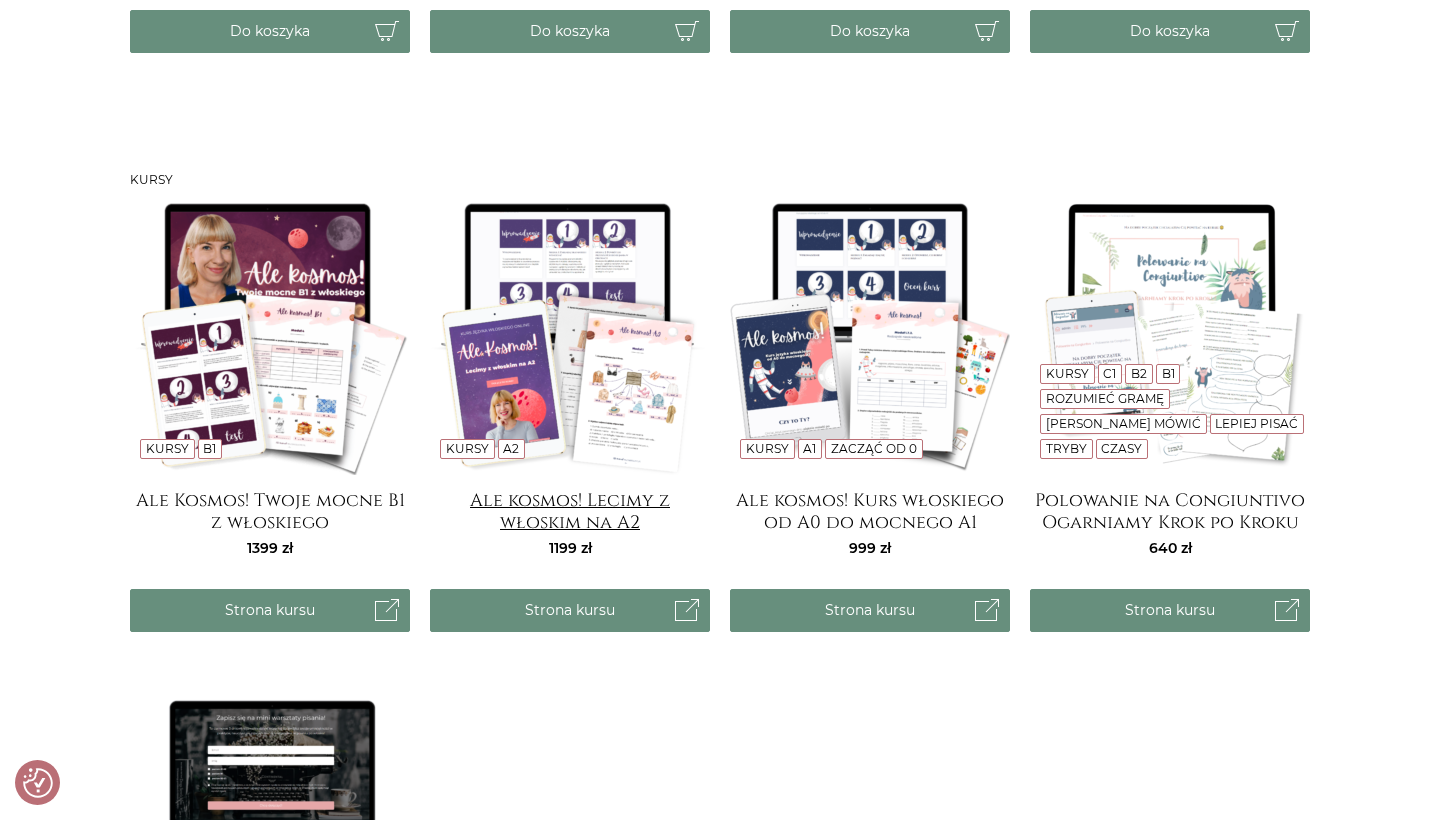 click on "Ale kosmos! Lecimy z włoskim na A2" at bounding box center (570, 510) 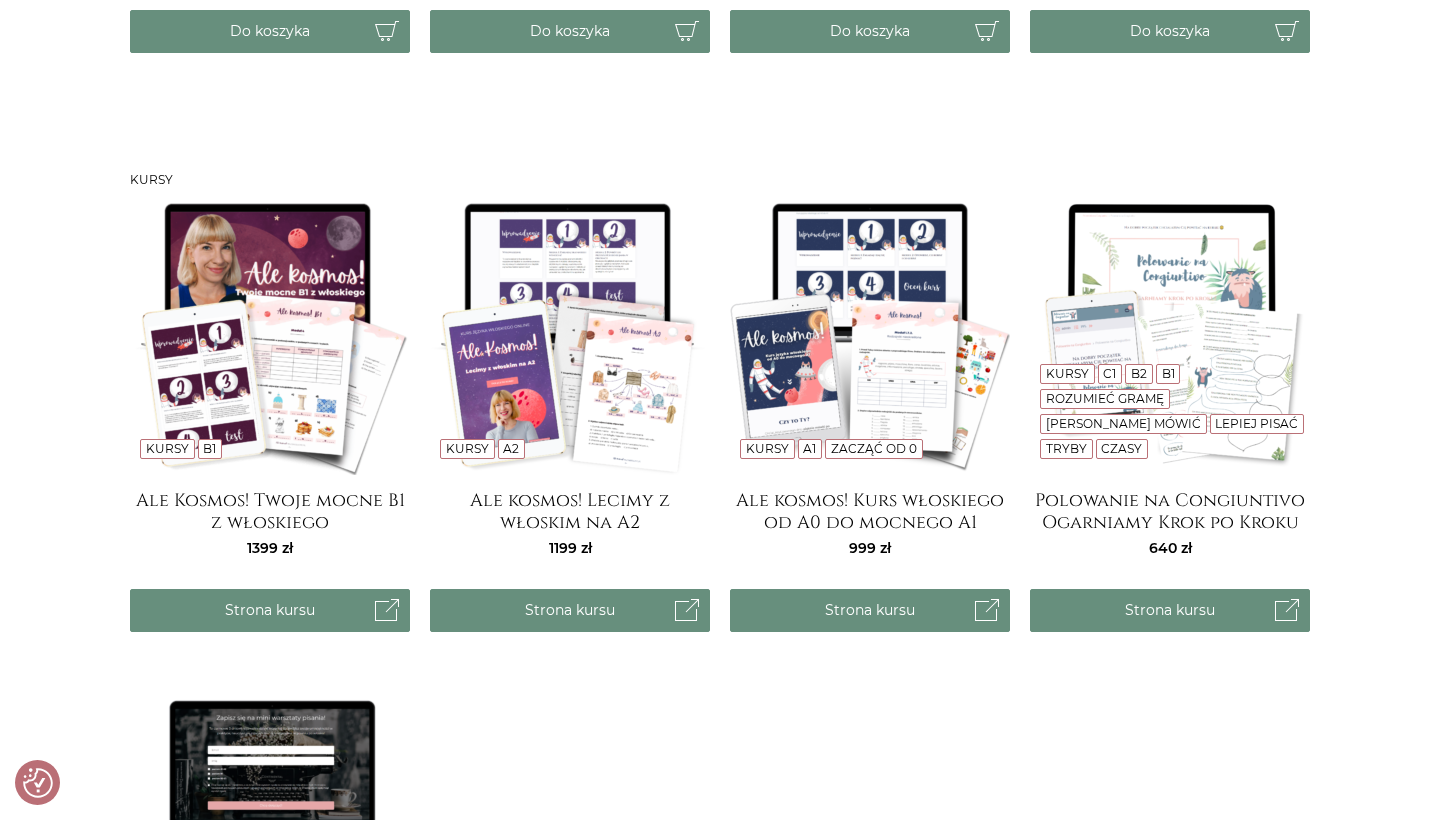 click at bounding box center [270, 335] 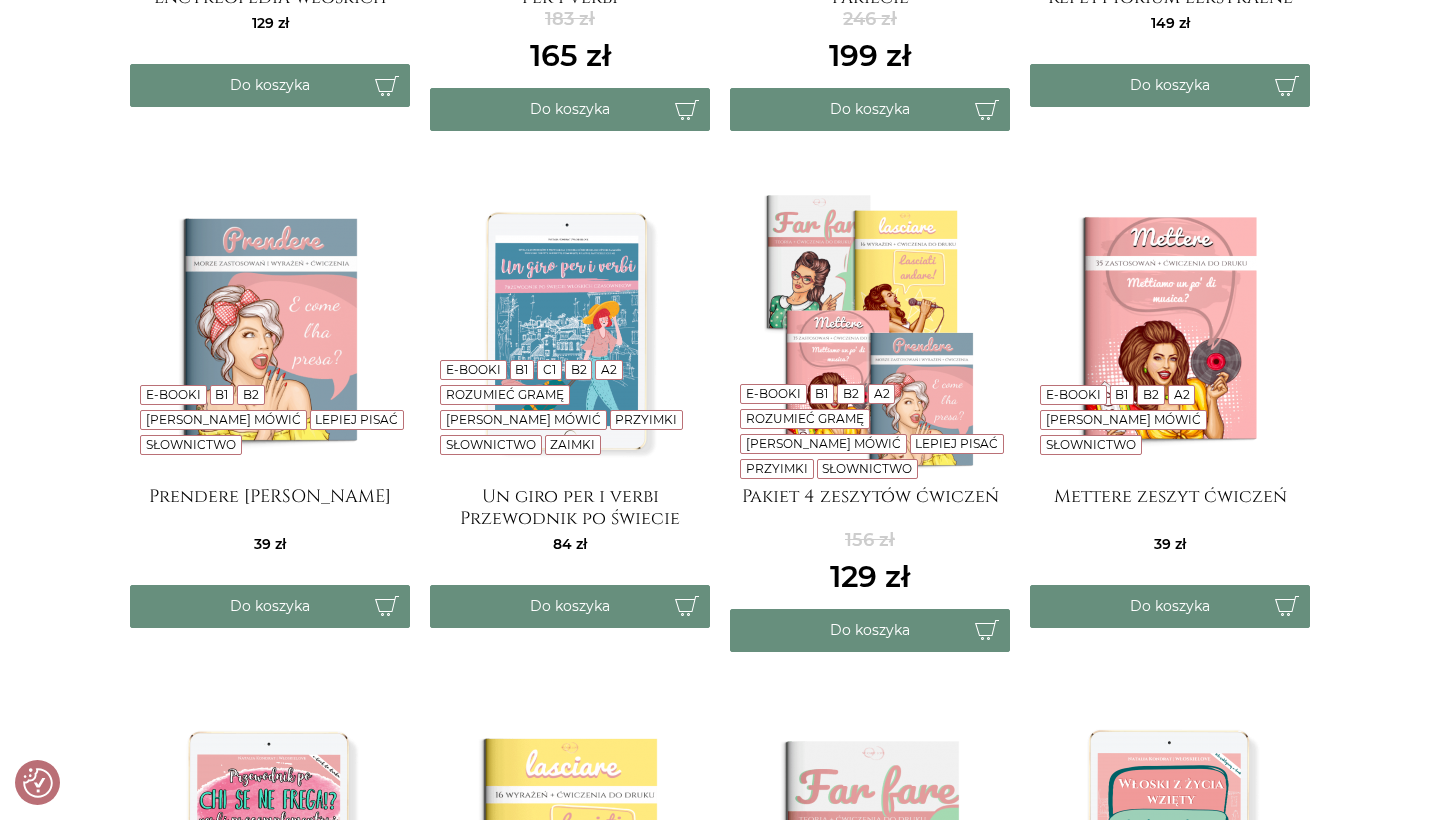 scroll, scrollTop: 823, scrollLeft: 0, axis: vertical 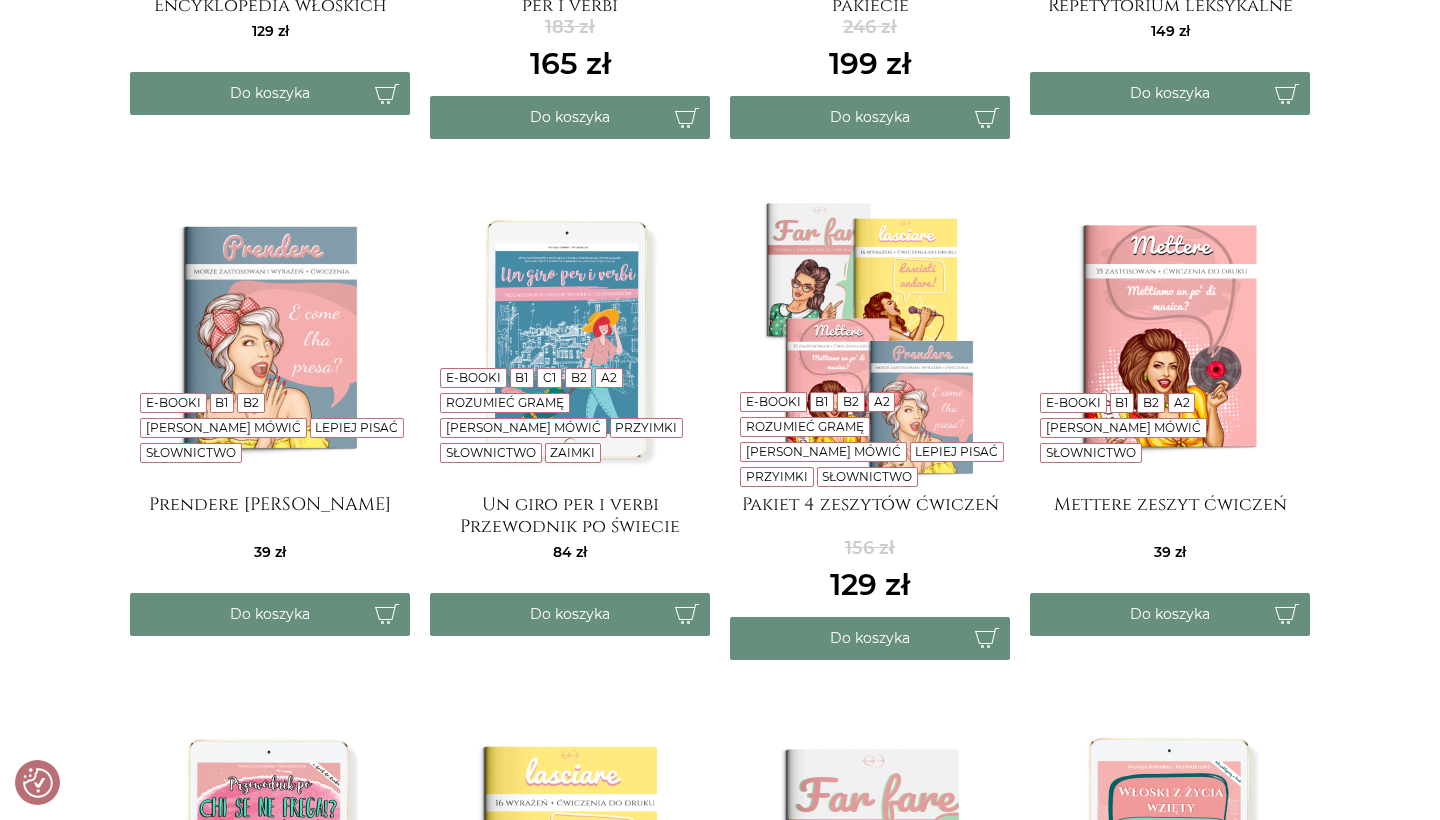 click at bounding box center [570, 339] 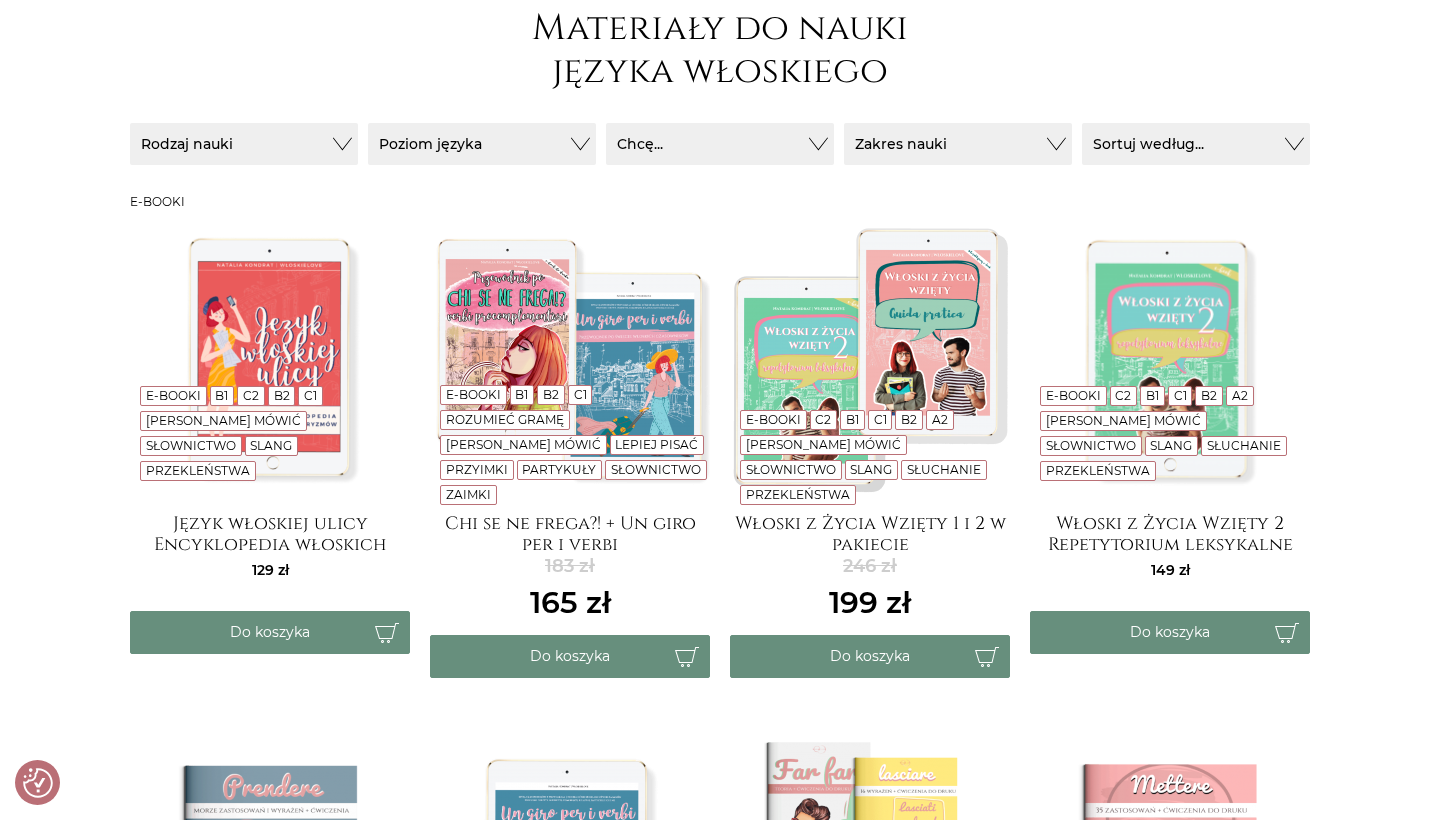 scroll, scrollTop: 270, scrollLeft: 0, axis: vertical 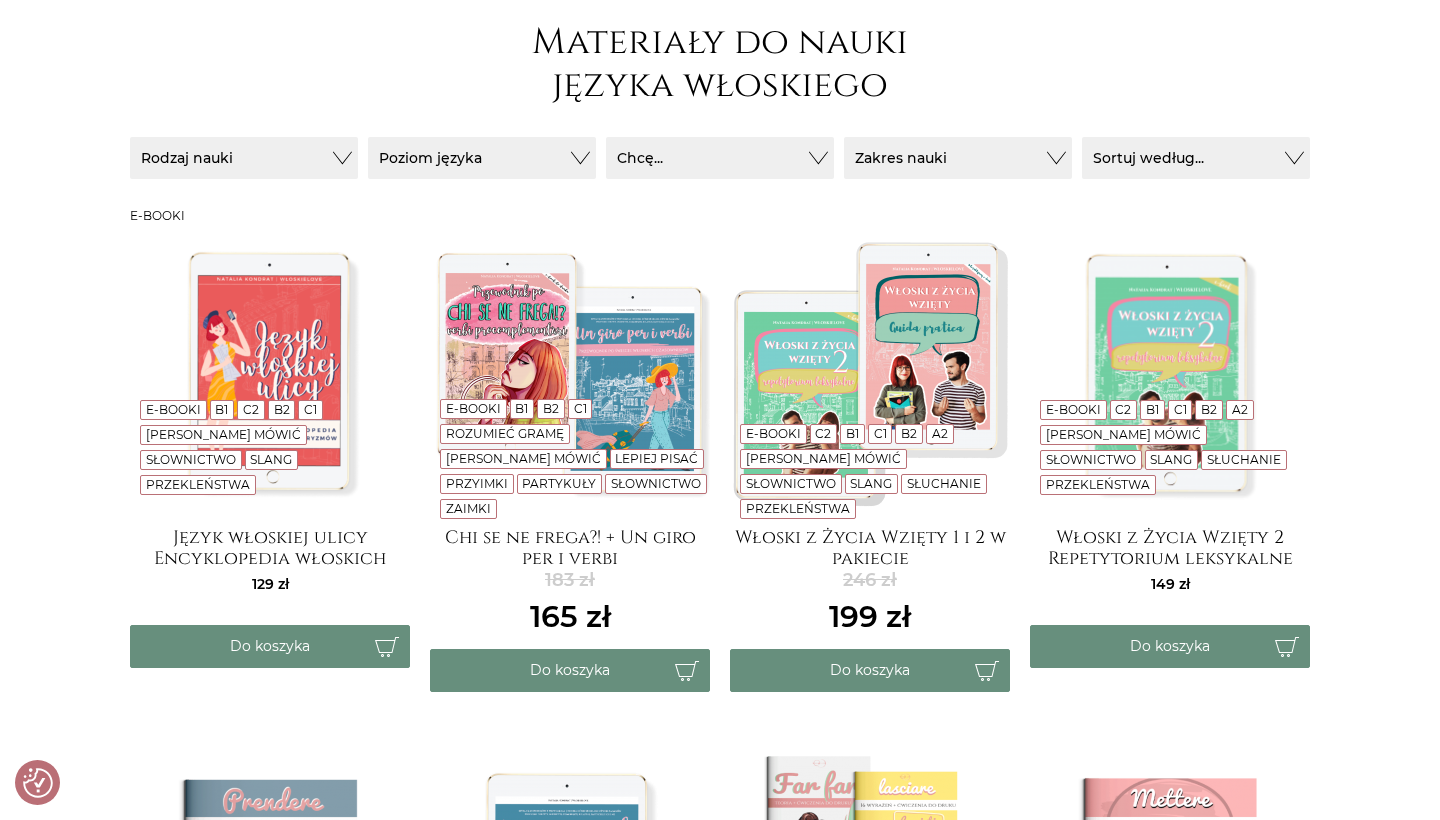 click at bounding box center (870, 372) 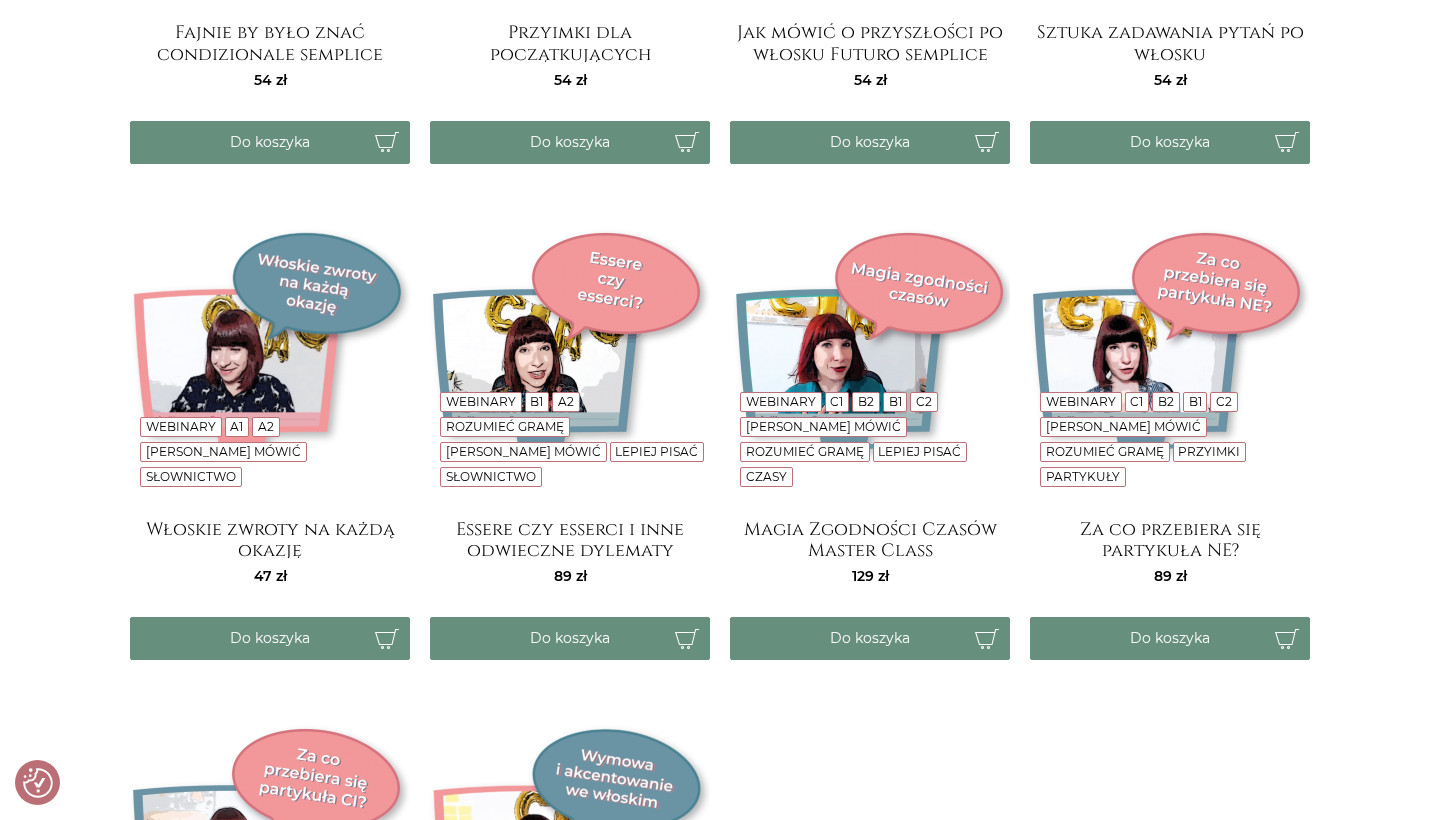 scroll, scrollTop: 3964, scrollLeft: 0, axis: vertical 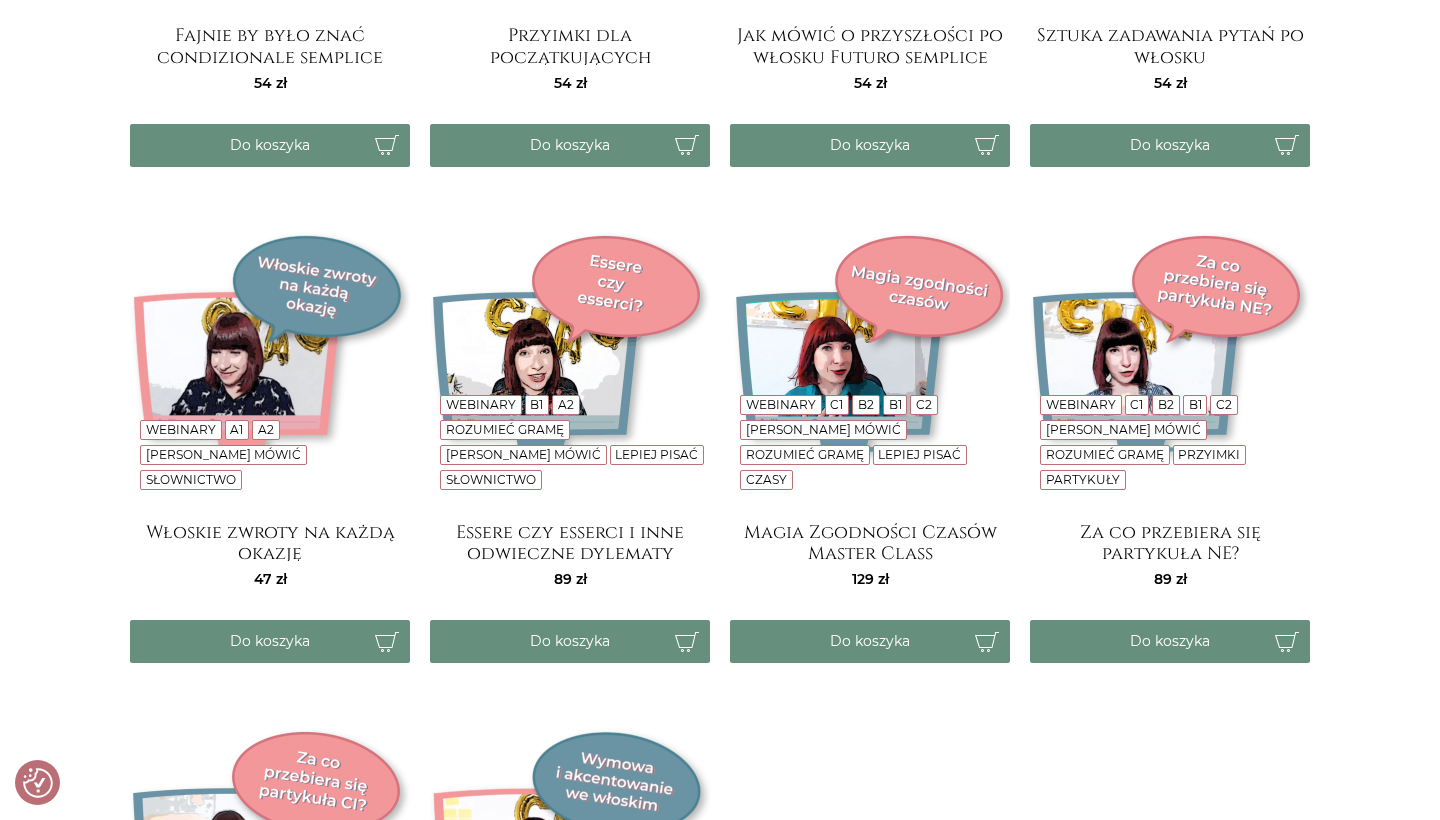 click at bounding box center (270, 367) 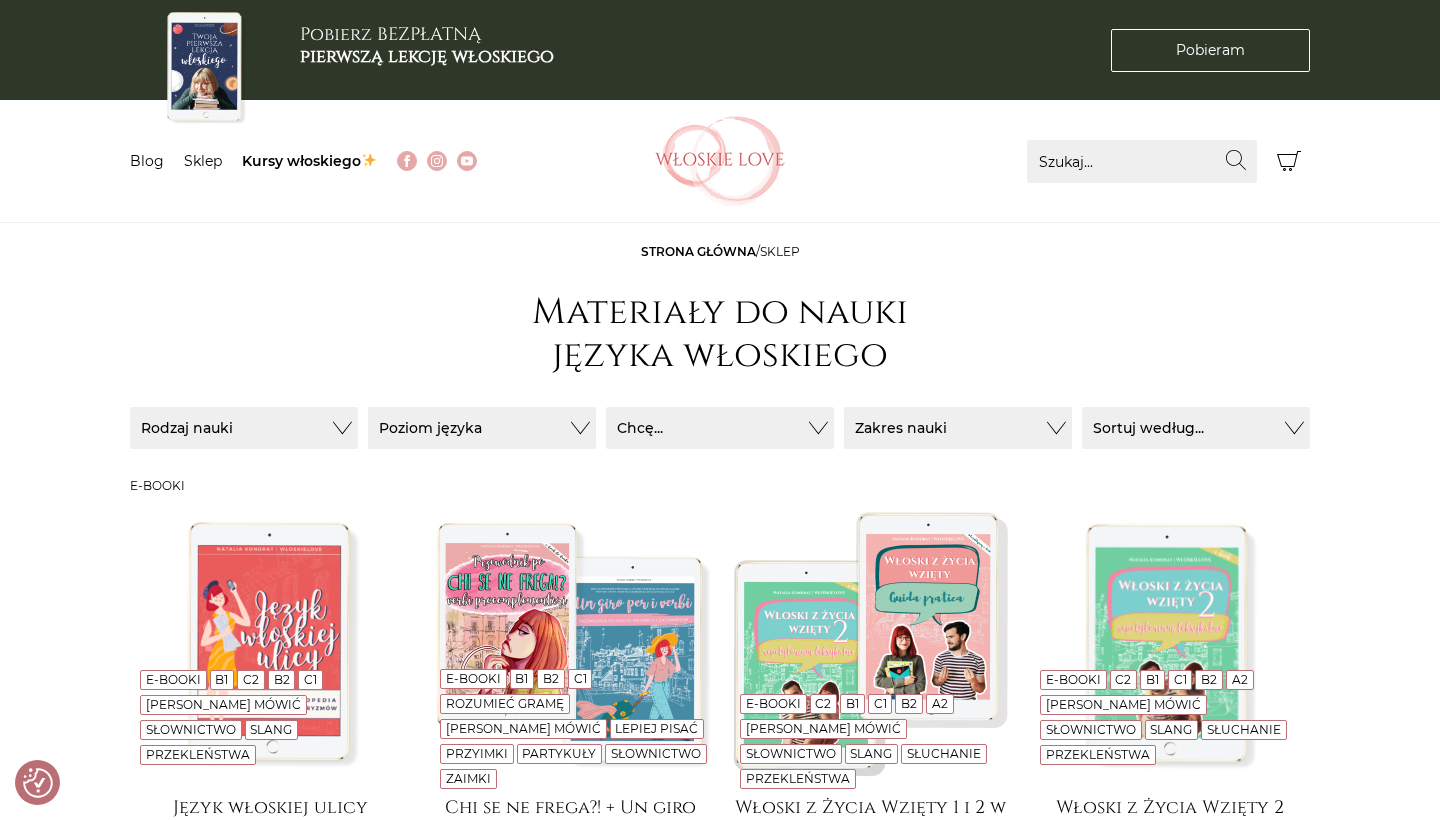 scroll, scrollTop: 0, scrollLeft: 0, axis: both 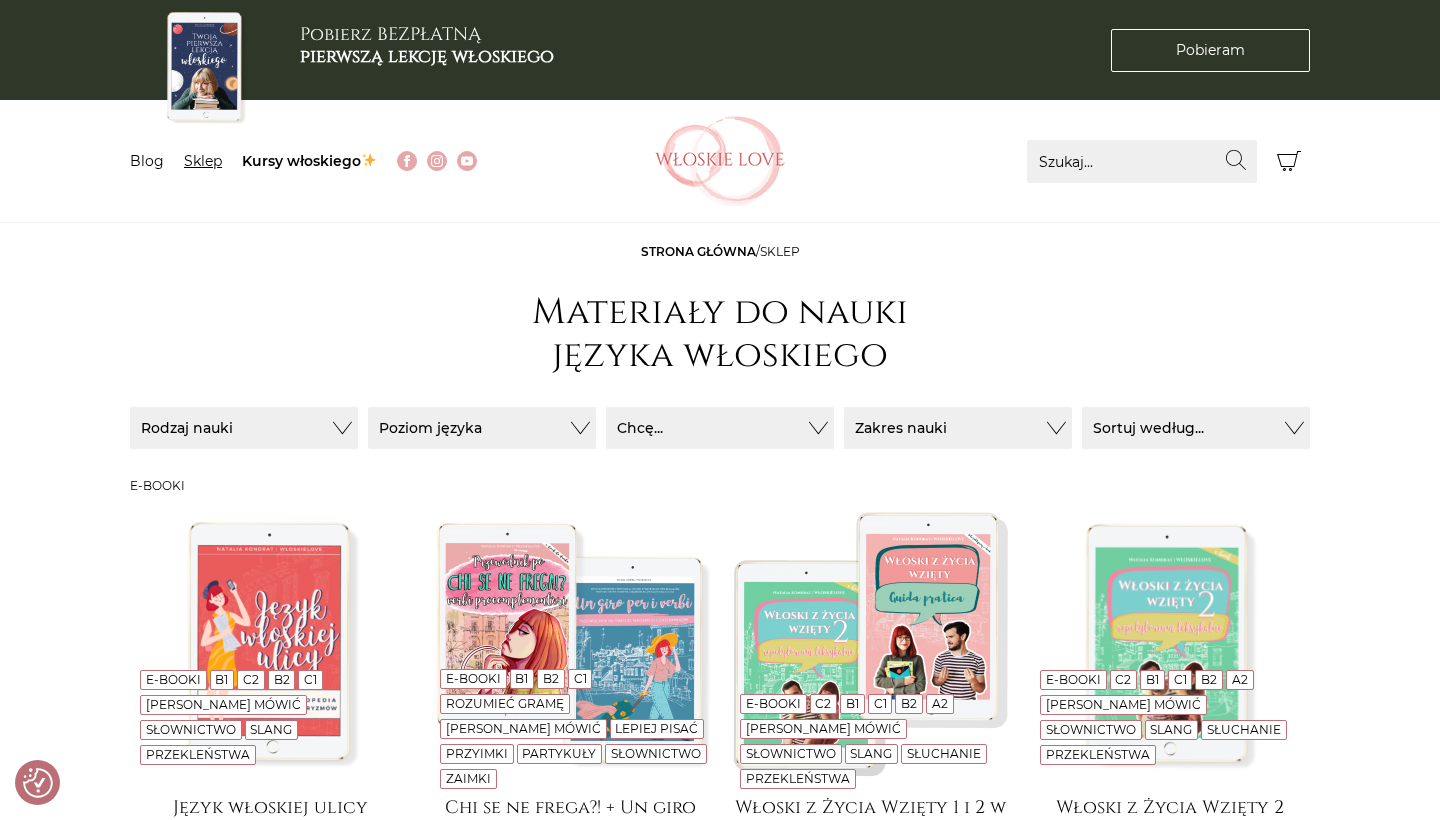 click on "Sklep" at bounding box center (203, 161) 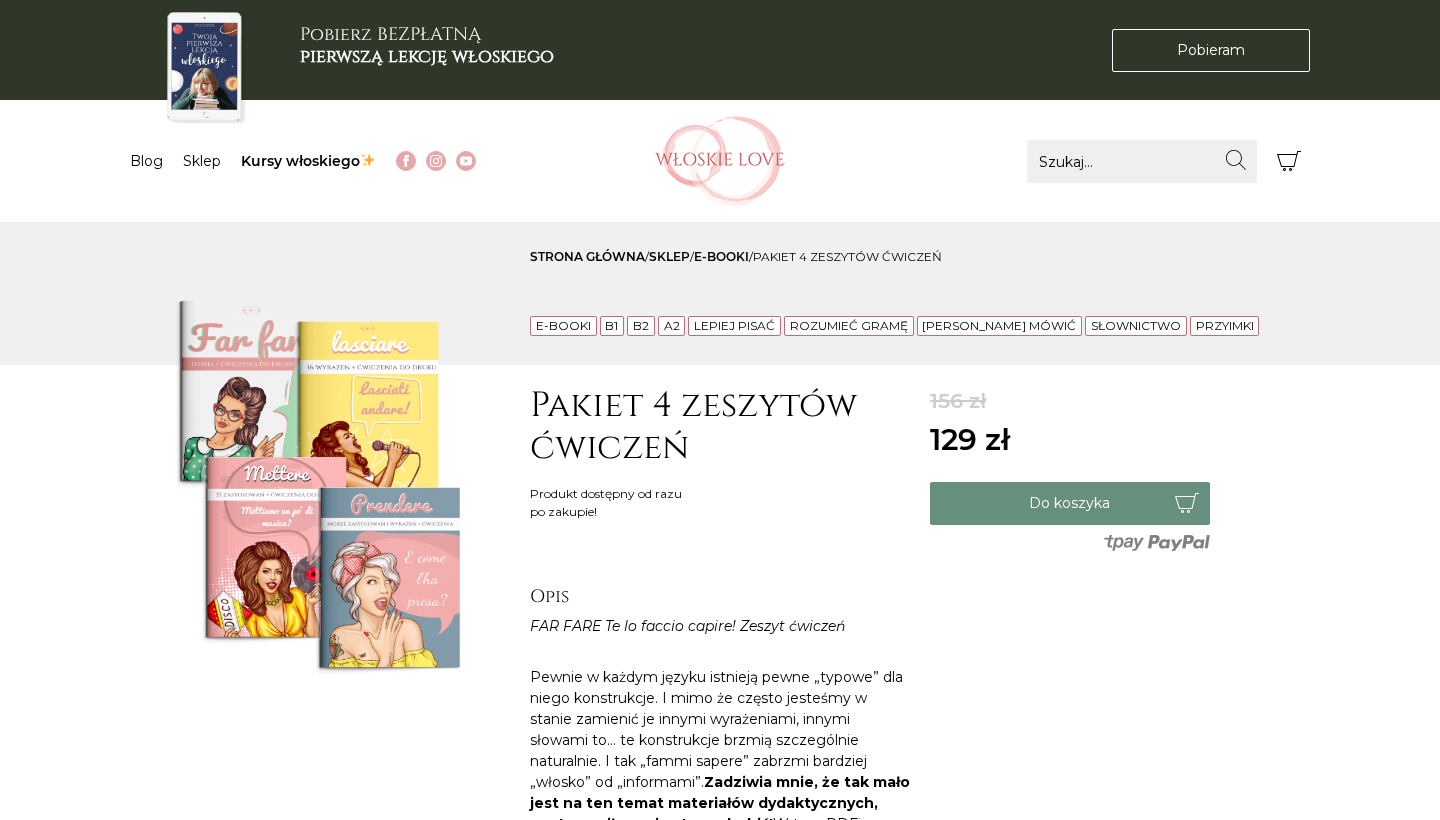 scroll, scrollTop: 0, scrollLeft: 0, axis: both 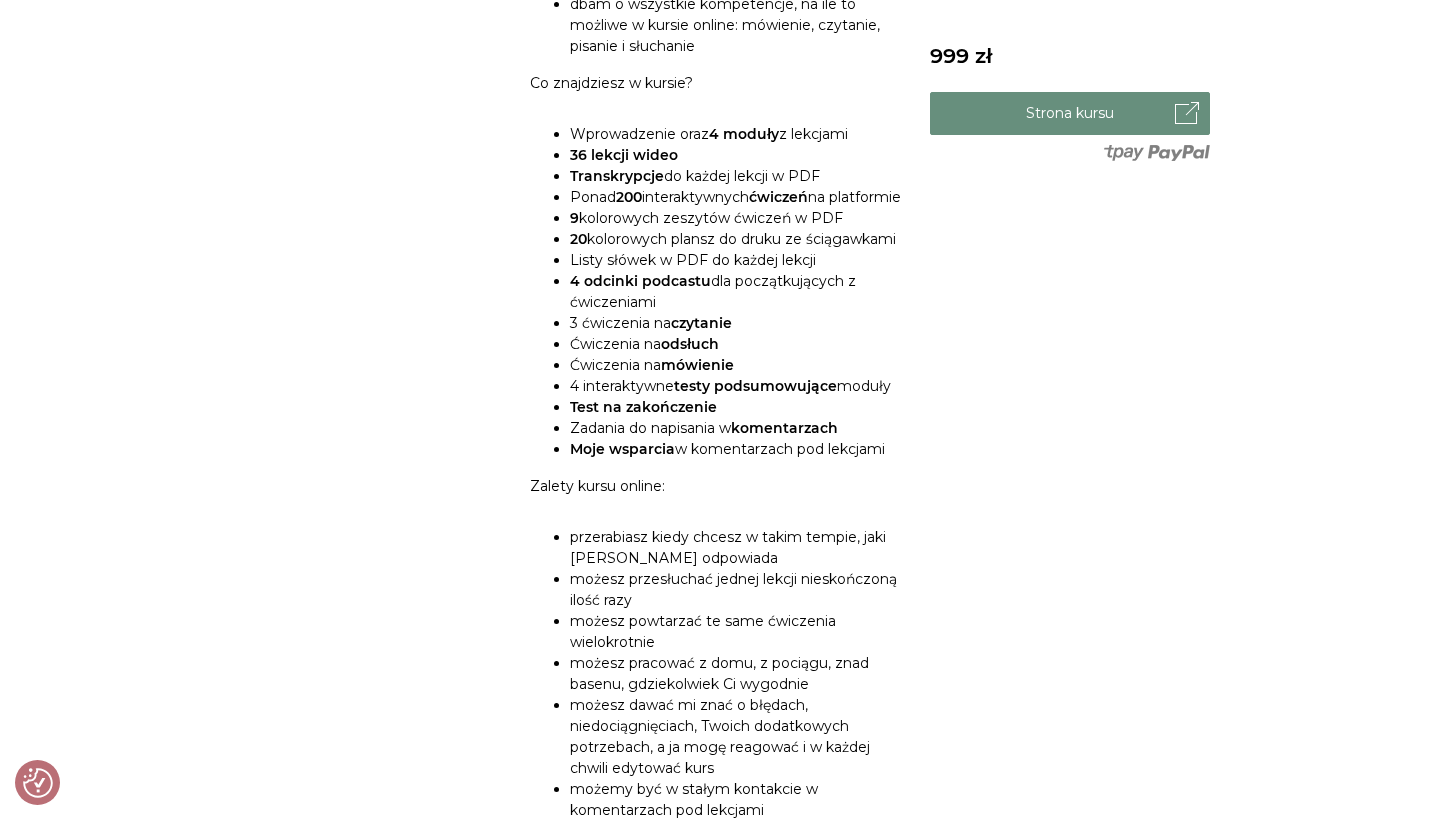 click on "przerabiasz kiedy chcesz w takim tempie, jaki [PERSON_NAME] odpowiada" at bounding box center [740, 548] 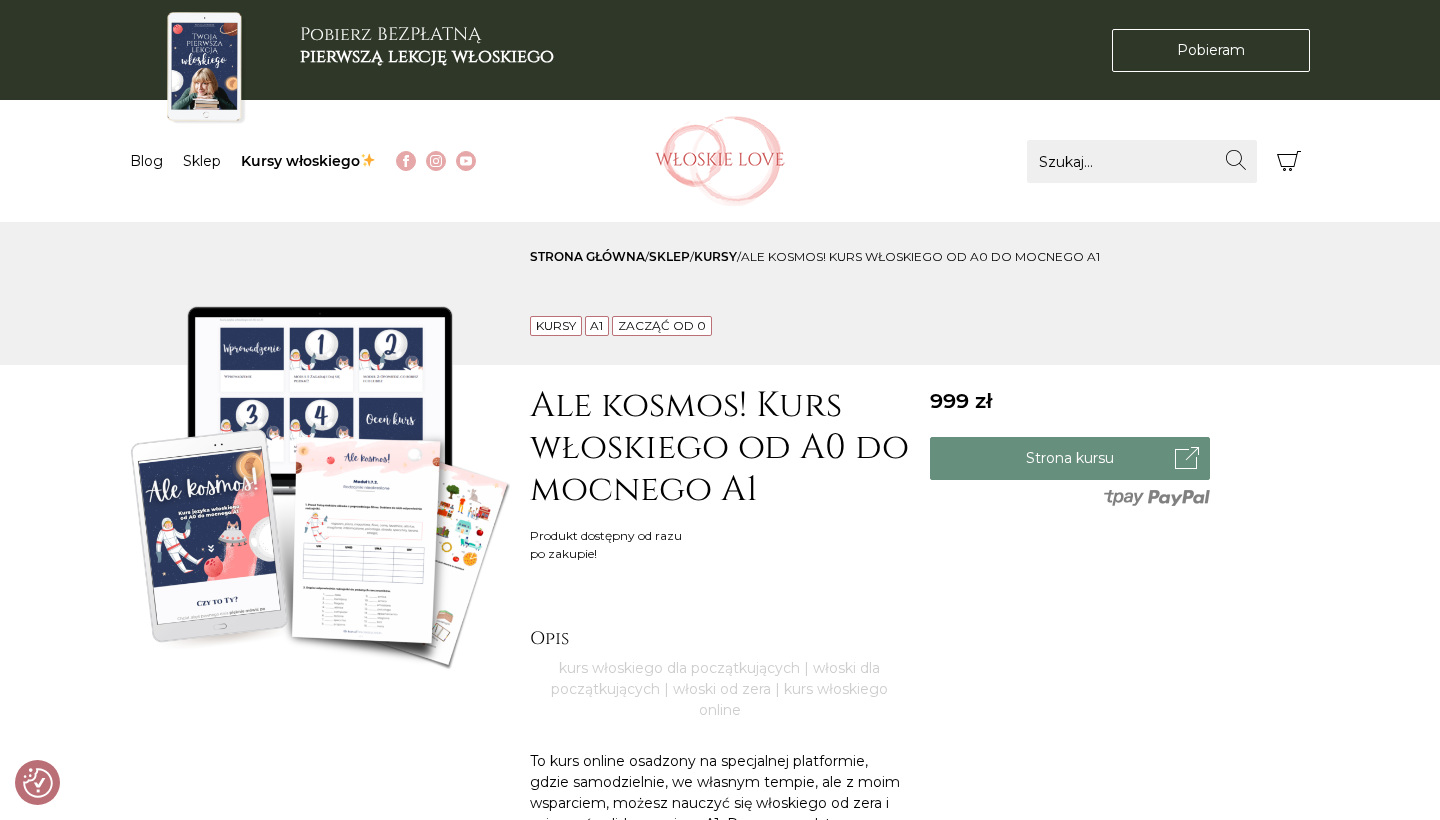 scroll, scrollTop: 0, scrollLeft: 0, axis: both 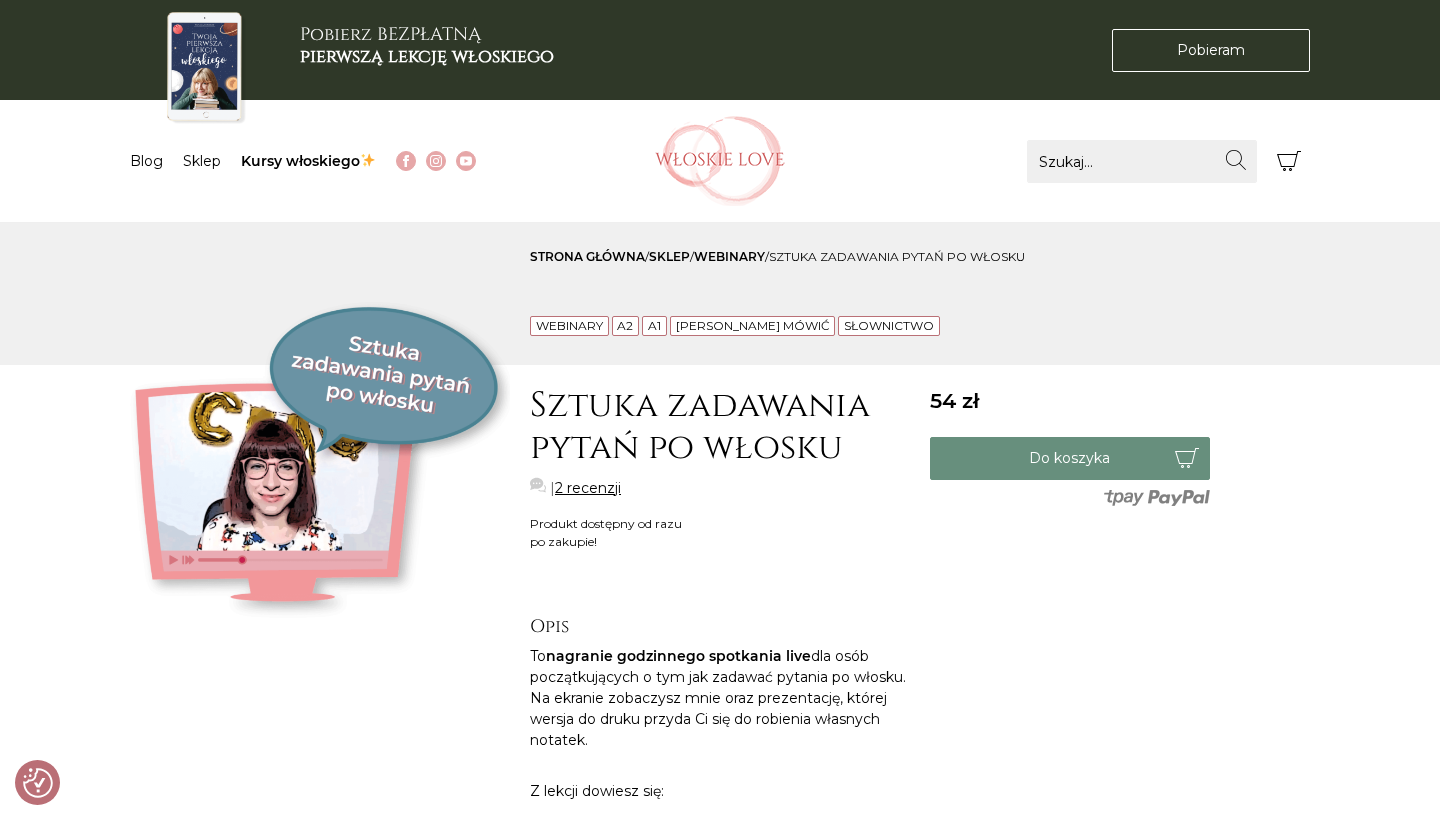 click at bounding box center [320, 485] 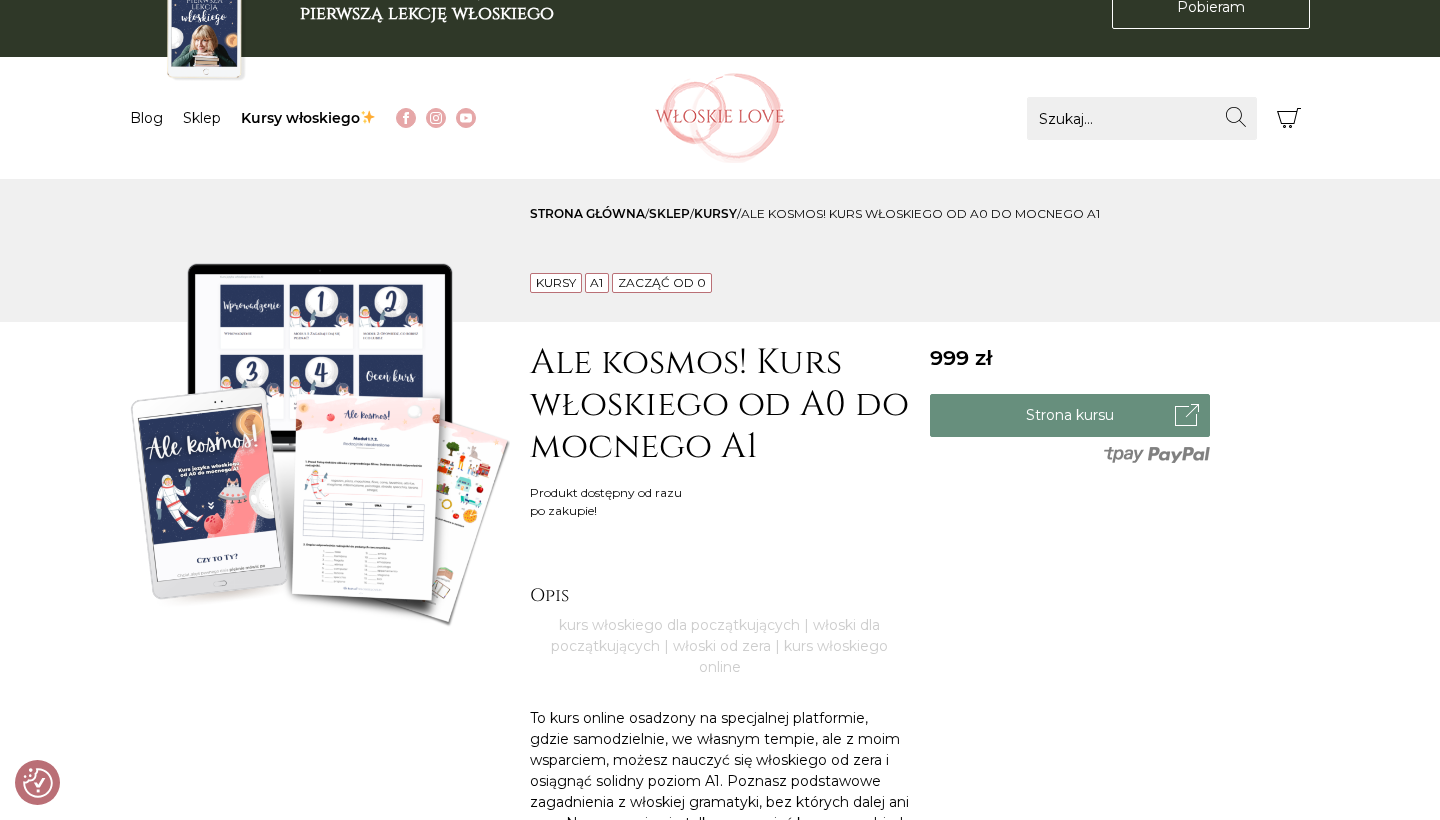 scroll, scrollTop: 208, scrollLeft: 0, axis: vertical 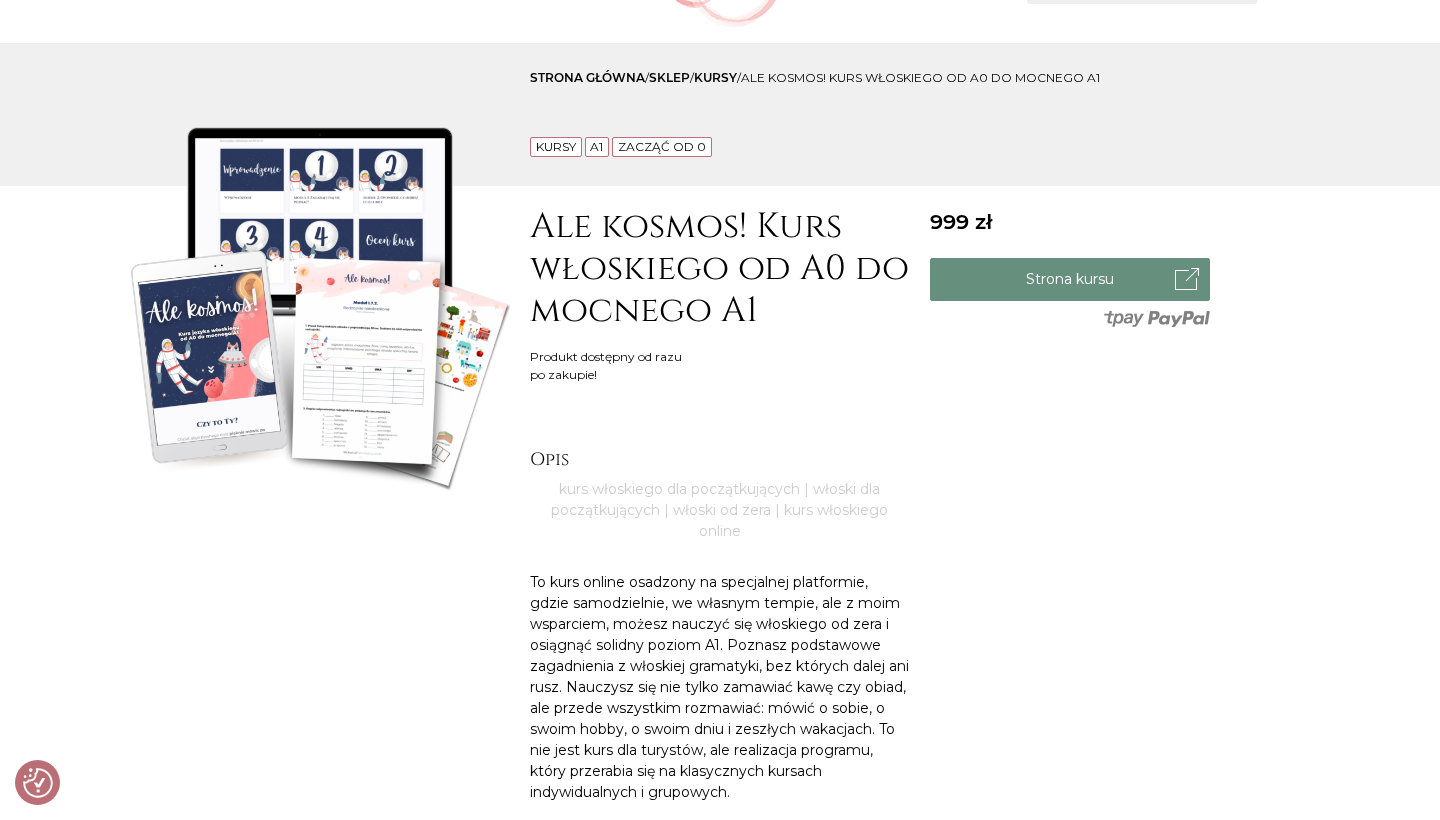 click at bounding box center [320, 306] 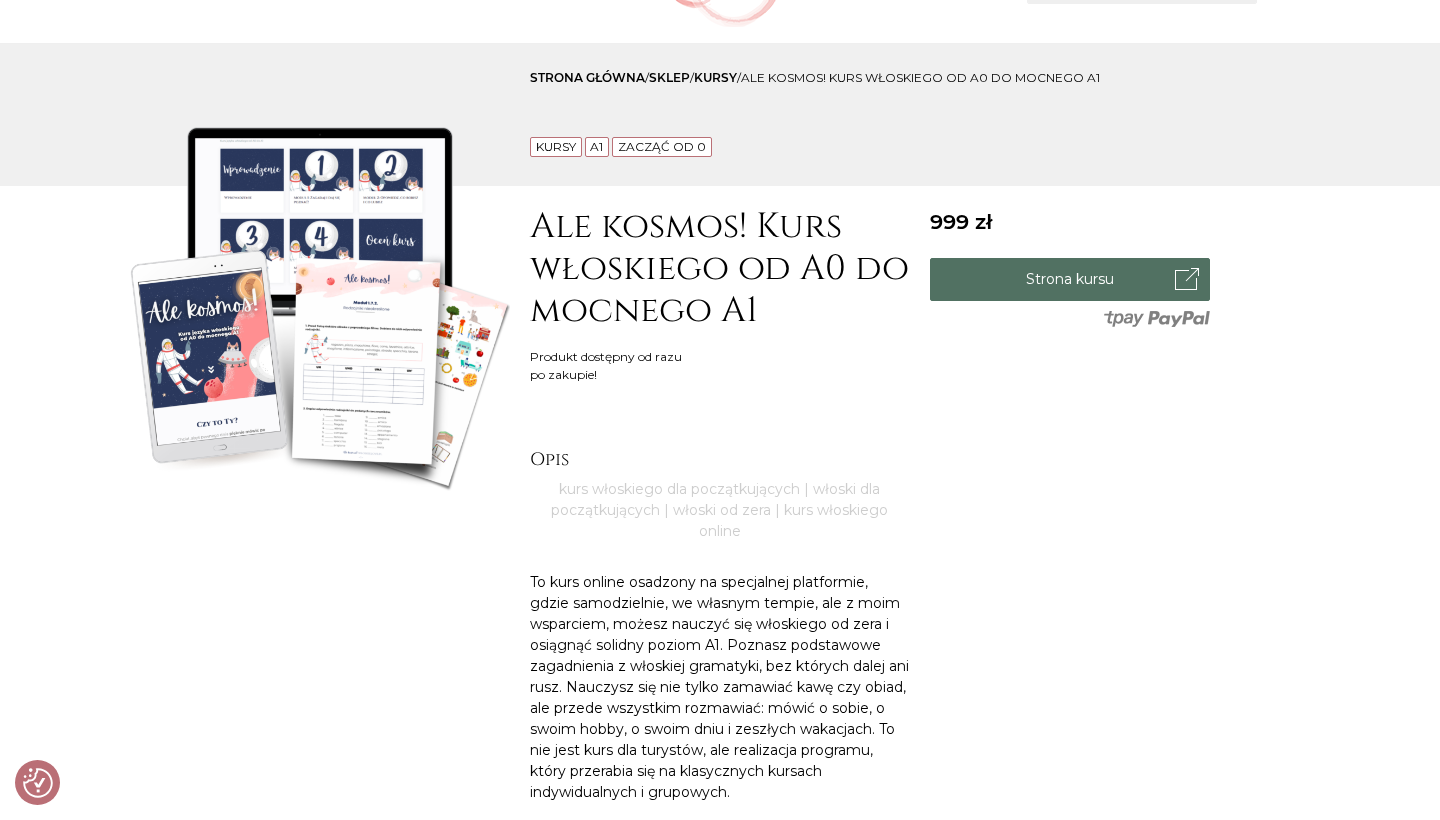 click on "Strona kursu" at bounding box center [1070, 279] 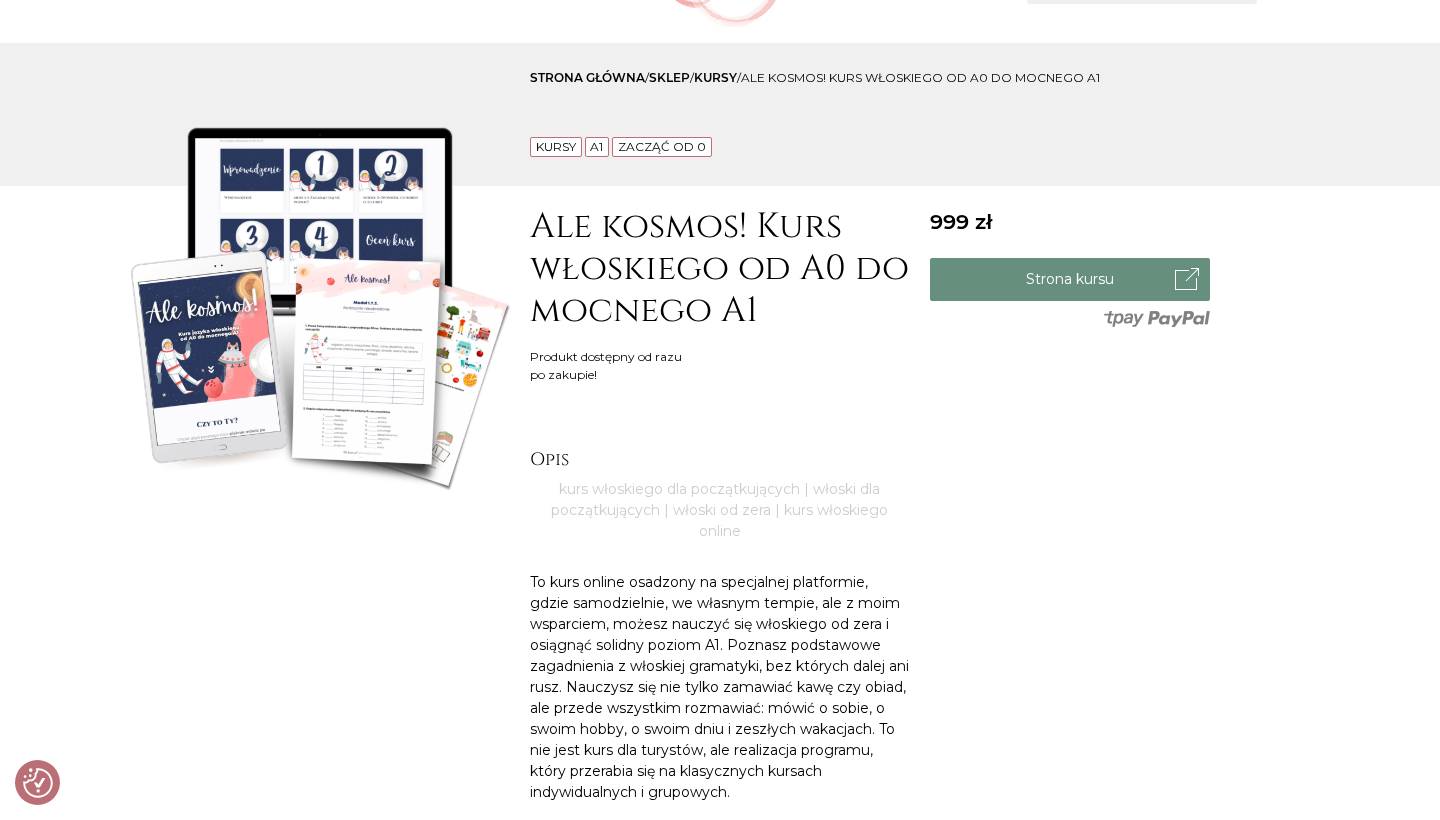 click on "Opis" at bounding box center [720, 460] 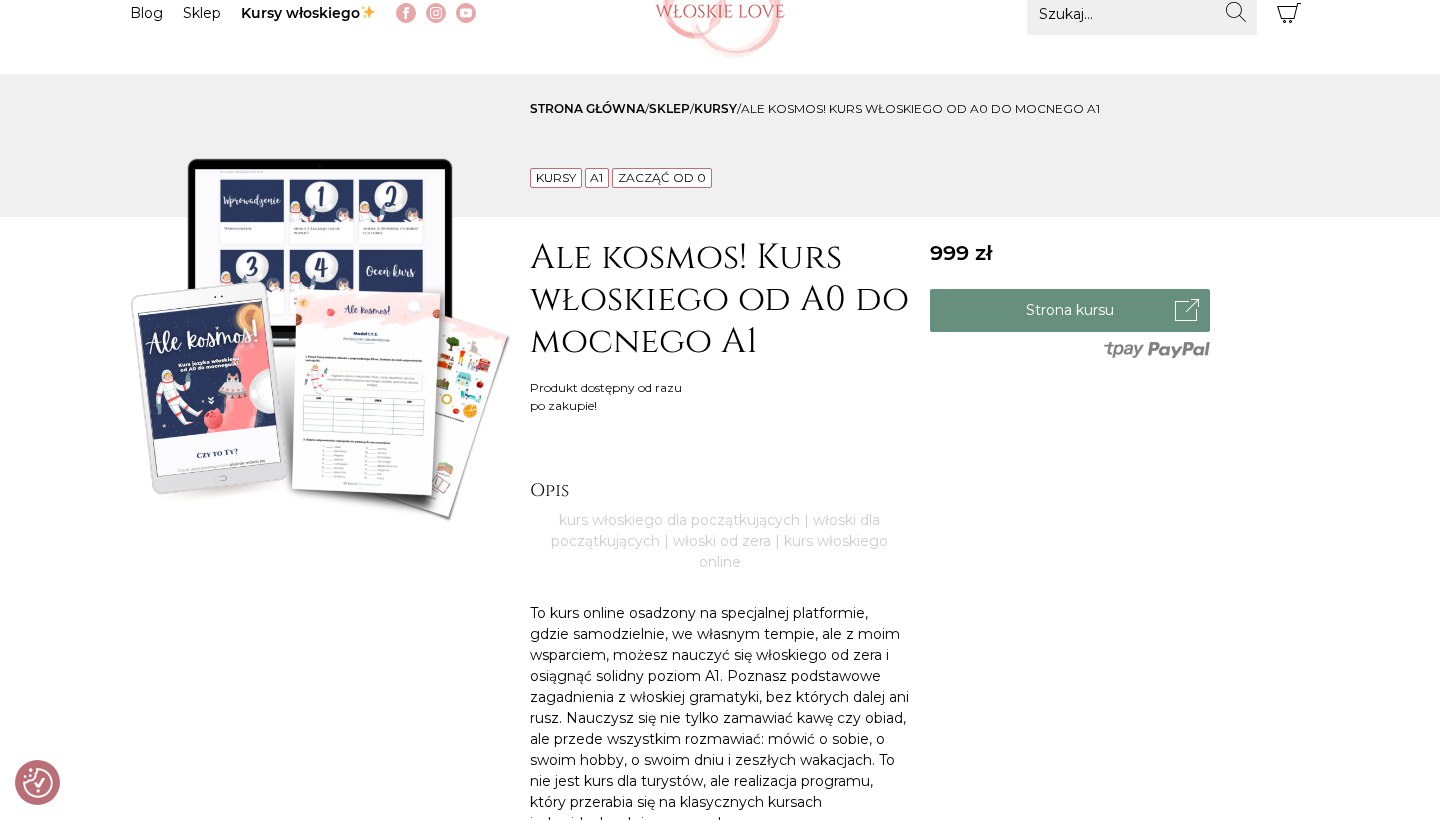 scroll, scrollTop: 131, scrollLeft: 0, axis: vertical 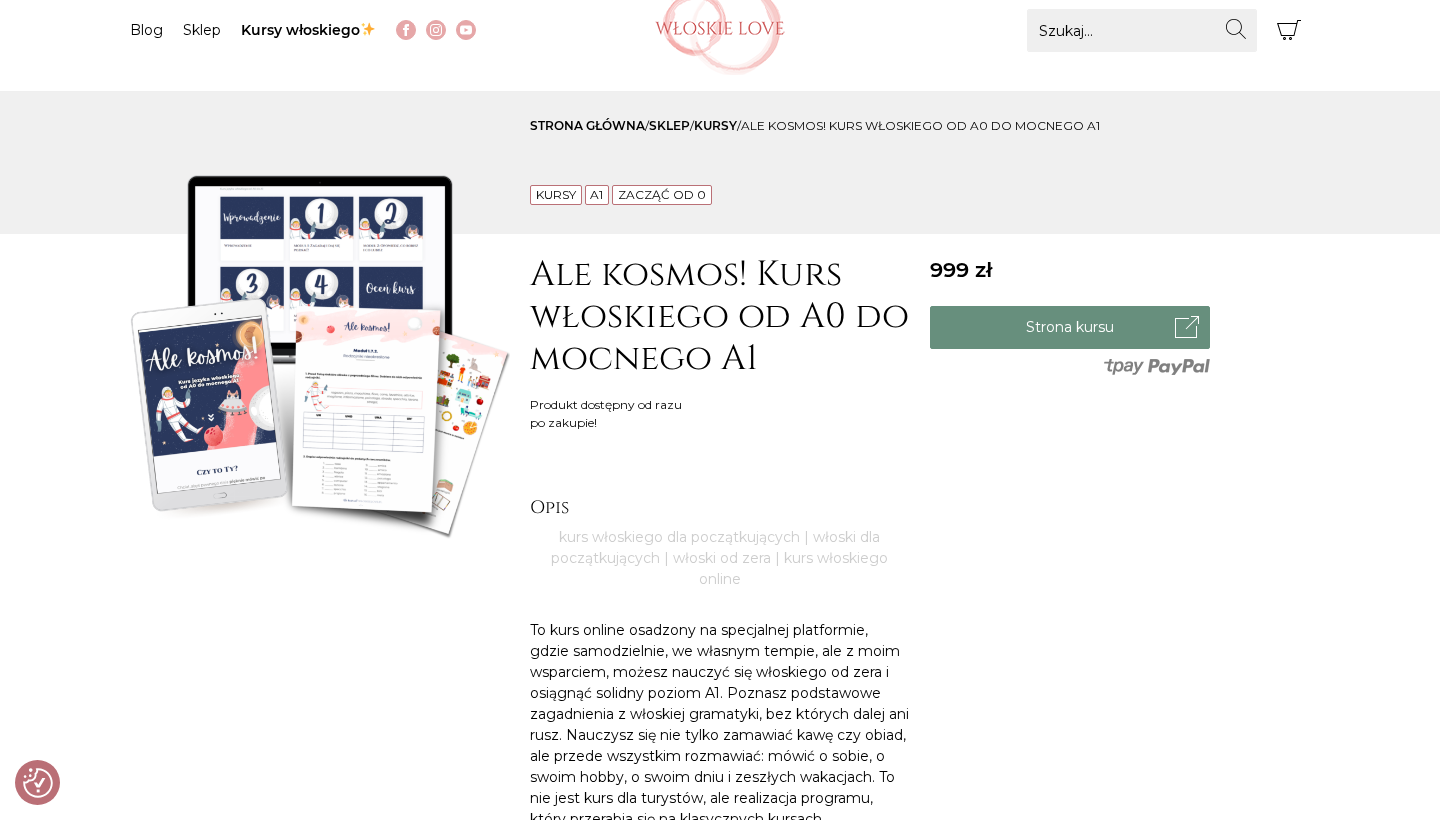 click at bounding box center (320, 354) 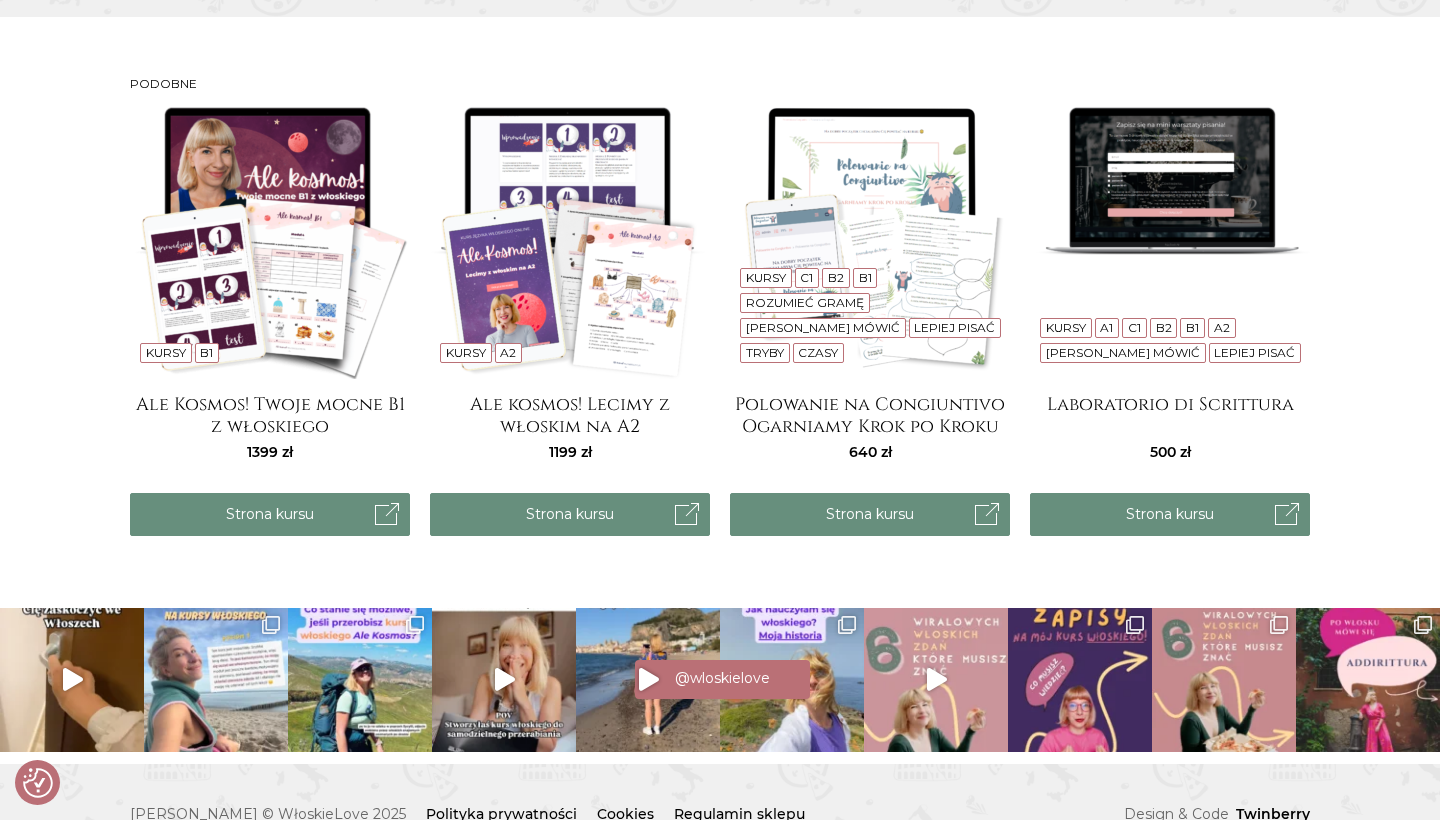 scroll, scrollTop: 2400, scrollLeft: 0, axis: vertical 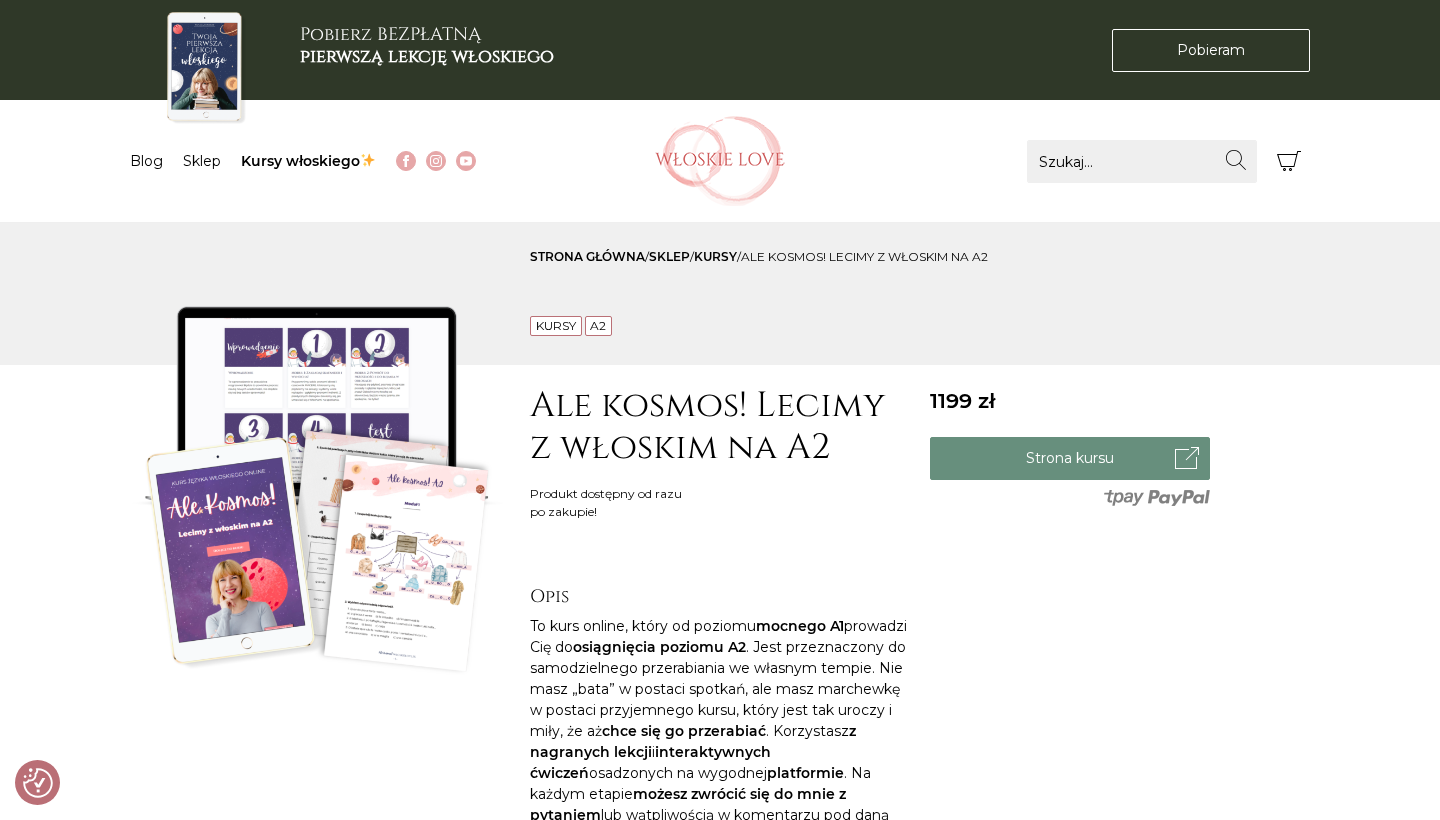 click at bounding box center (320, 485) 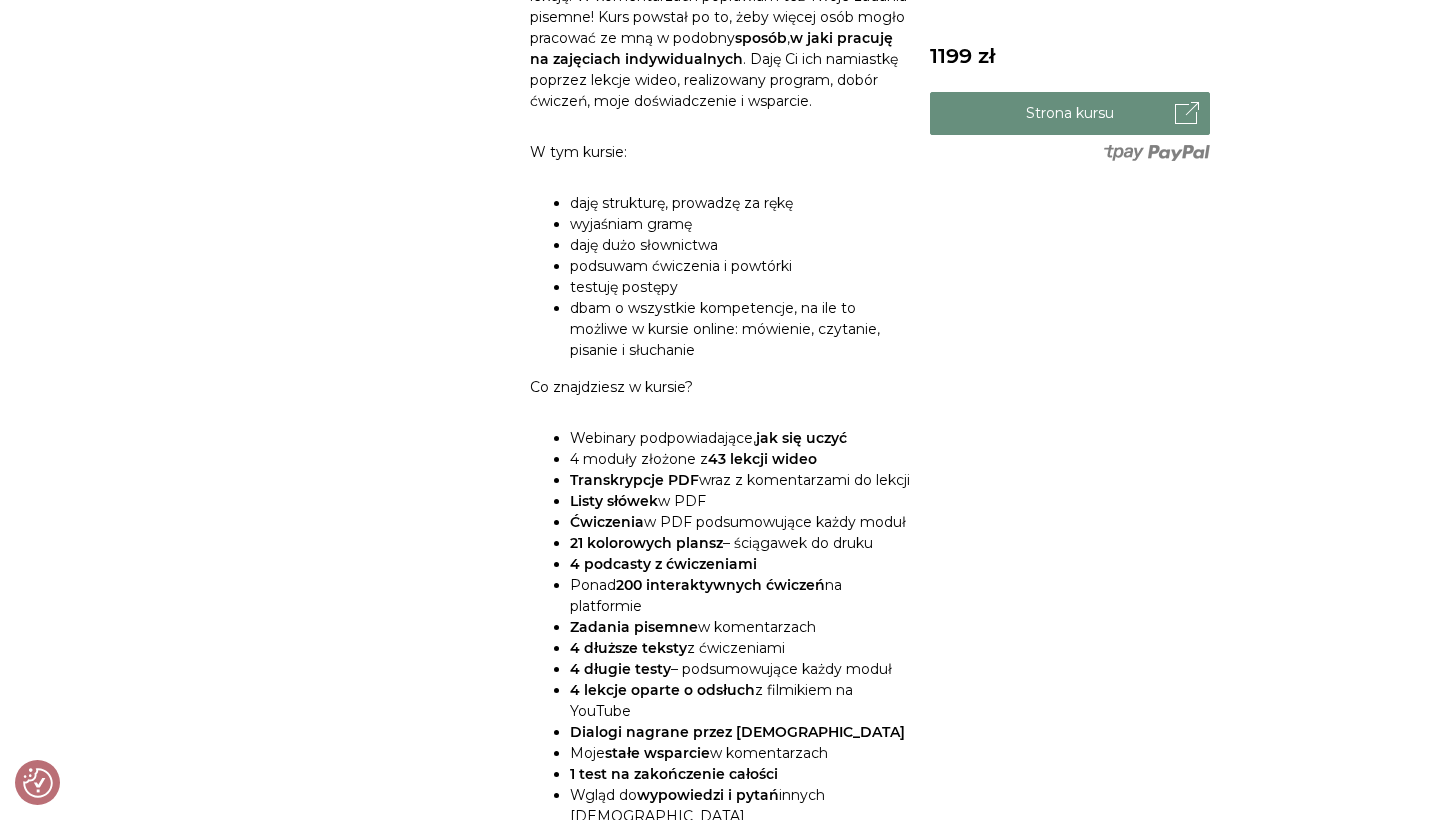 scroll, scrollTop: 839, scrollLeft: 0, axis: vertical 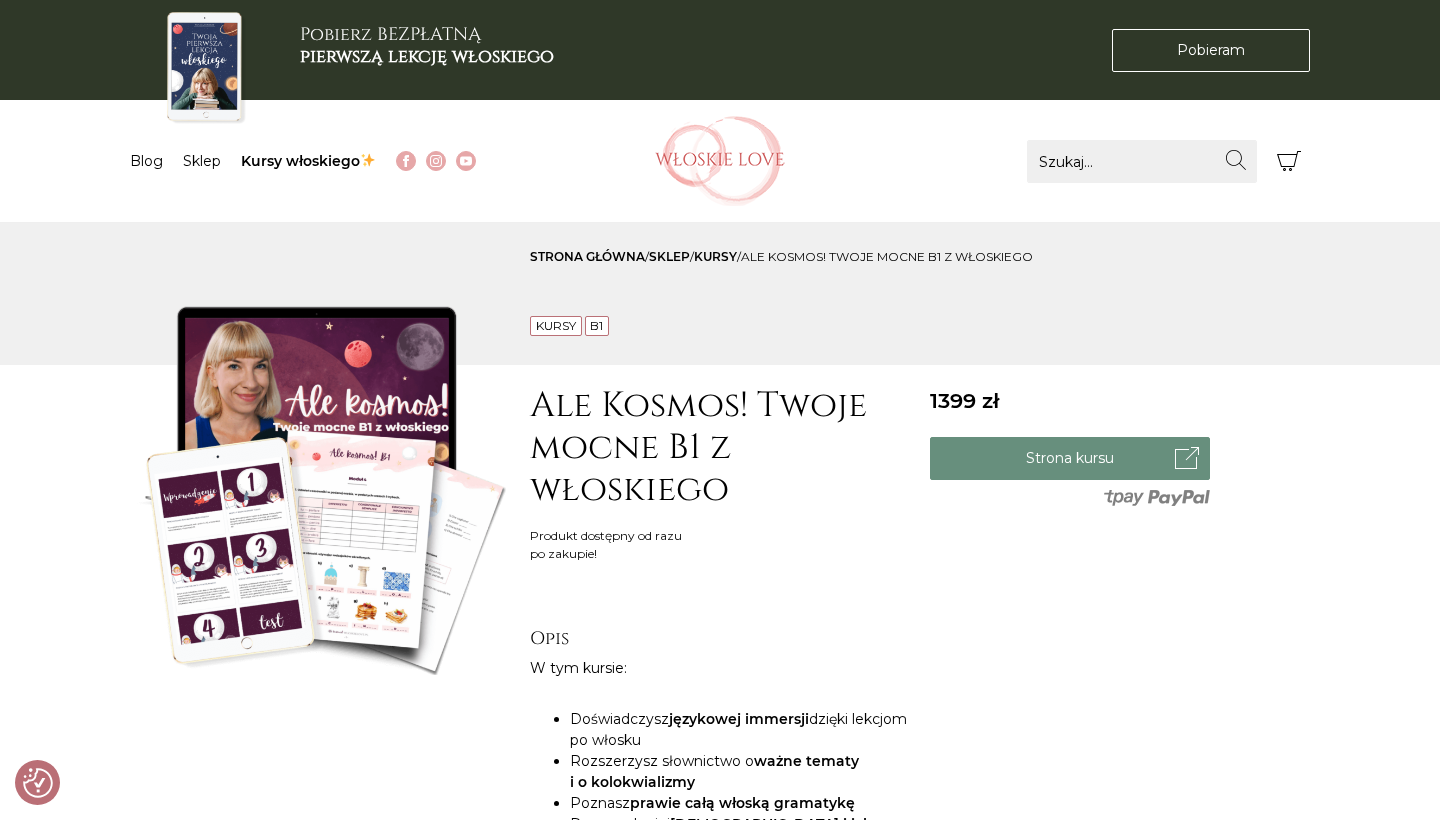 click at bounding box center (320, 485) 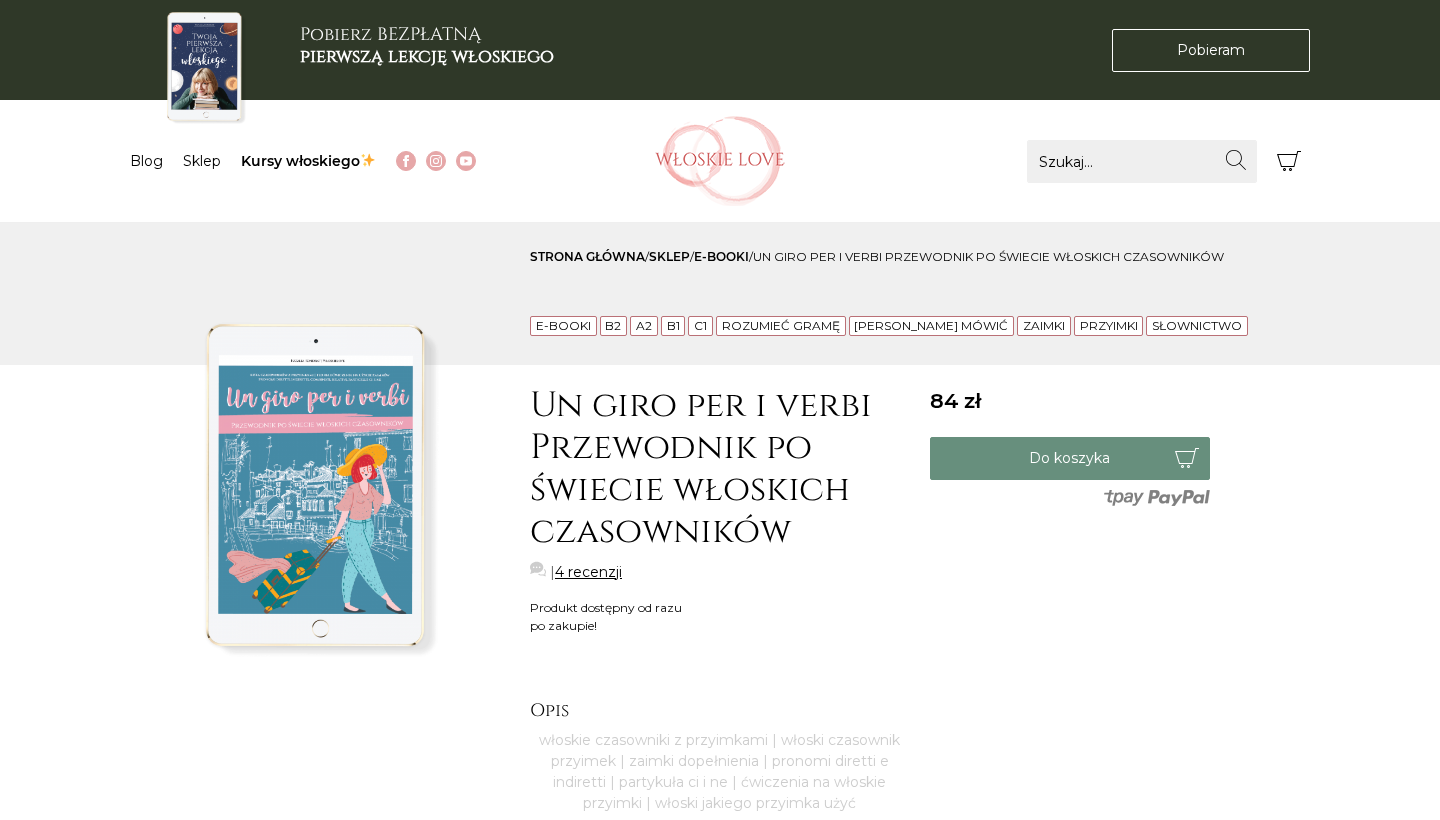 scroll, scrollTop: 0, scrollLeft: 0, axis: both 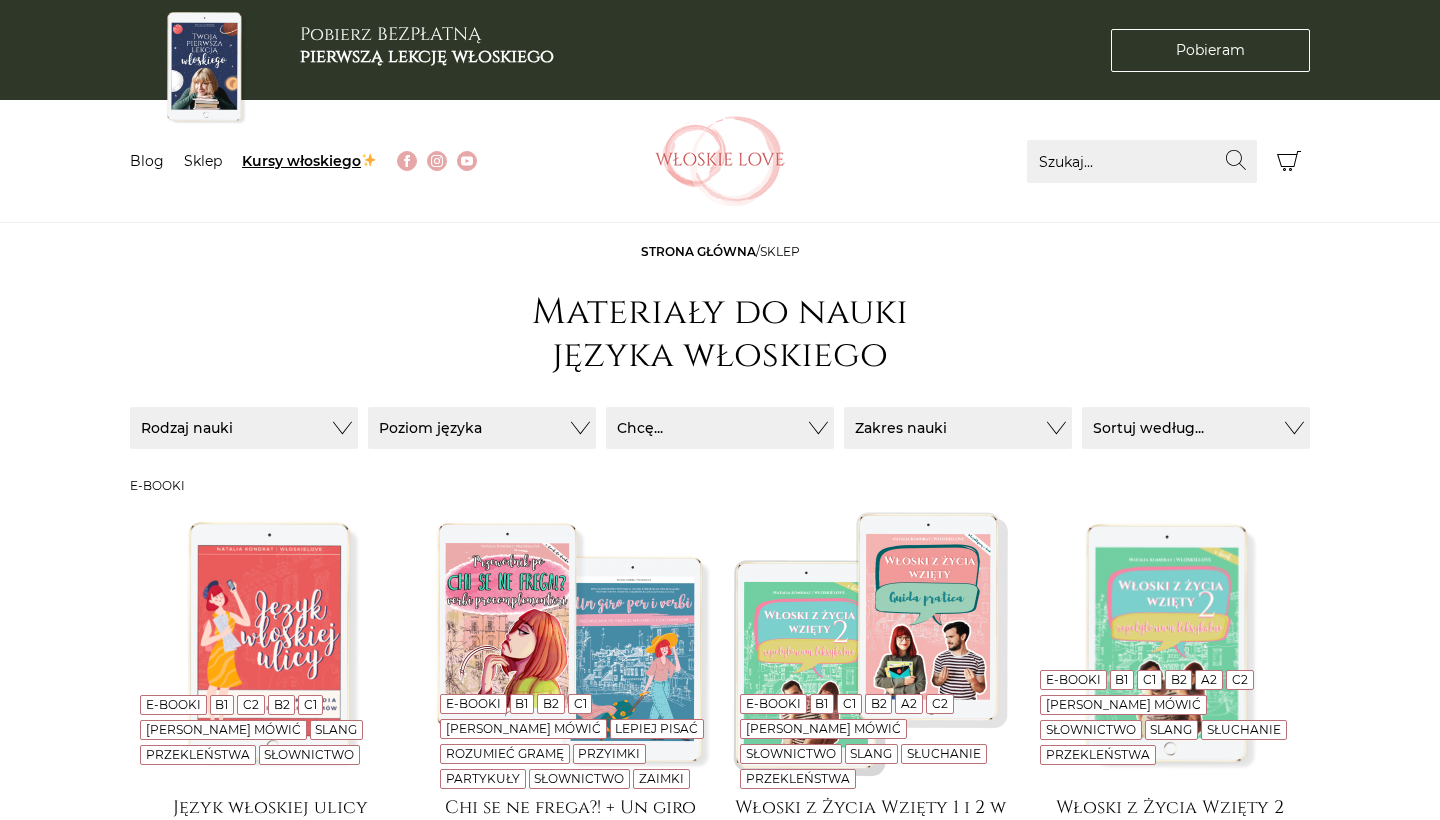 click on "Kursy włoskiego" at bounding box center [309, 161] 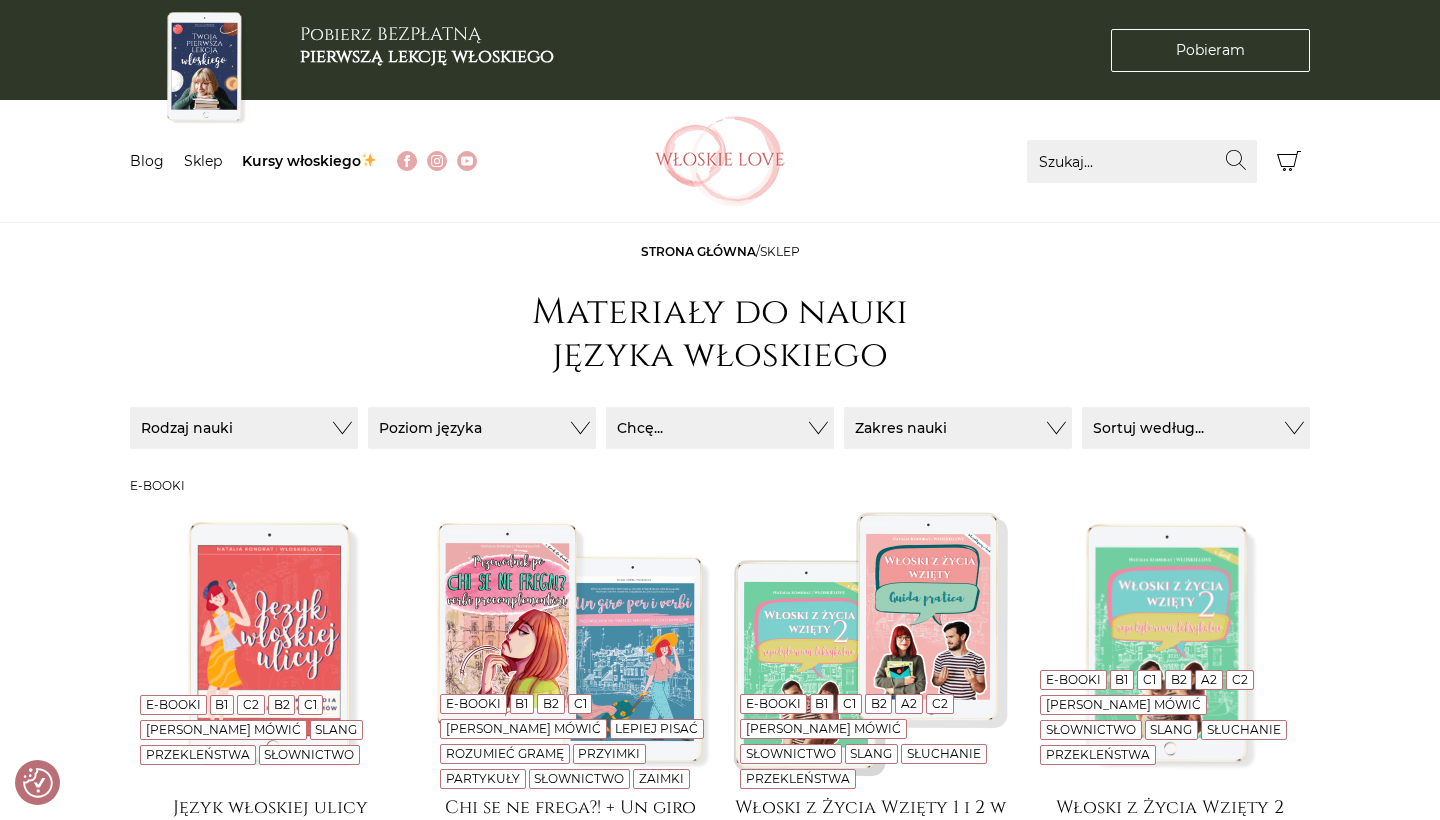 click on "Chcę..." at bounding box center (244, 428) 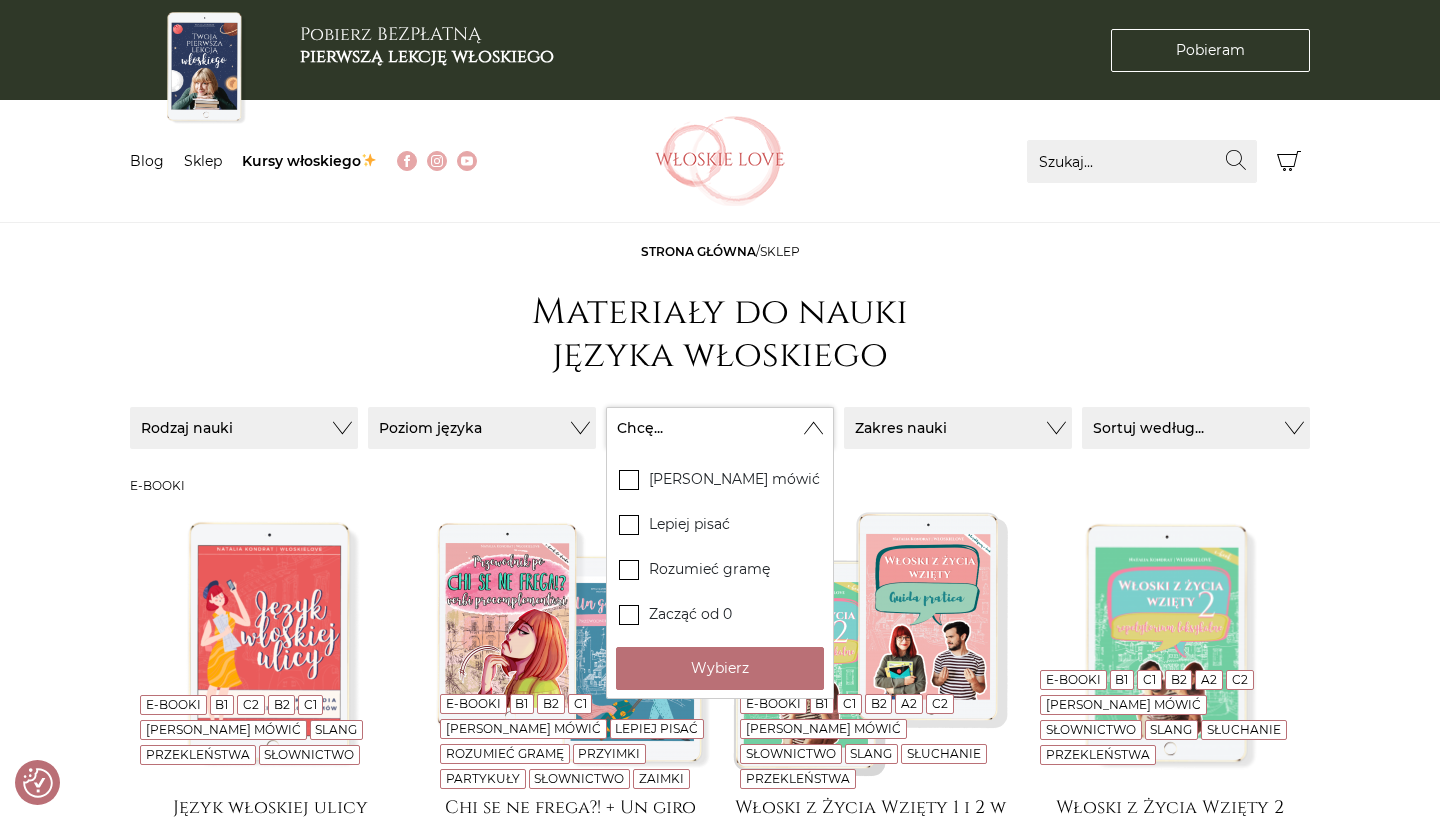 scroll, scrollTop: 249, scrollLeft: 0, axis: vertical 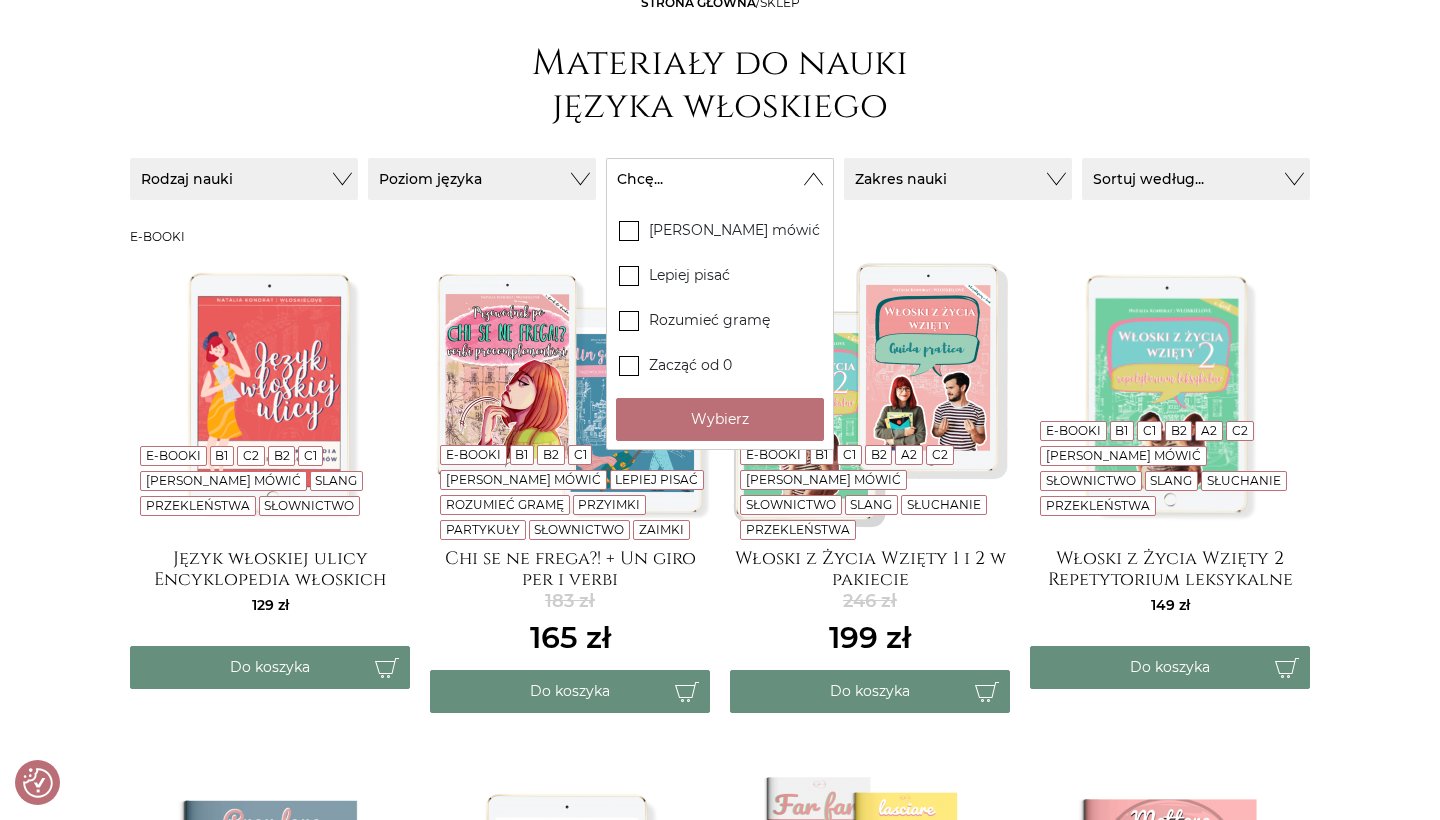 click on "E-booki
E-booki
B1
C2
B2
C1
Lepiej mówić
Slang
Przekleństwa
Słownictwo
Język włoskiej ulicy Encyklopedia włoskich wulgaryzmów
129
Do koszyka
E-booki
B1
B2" at bounding box center [720, 783] 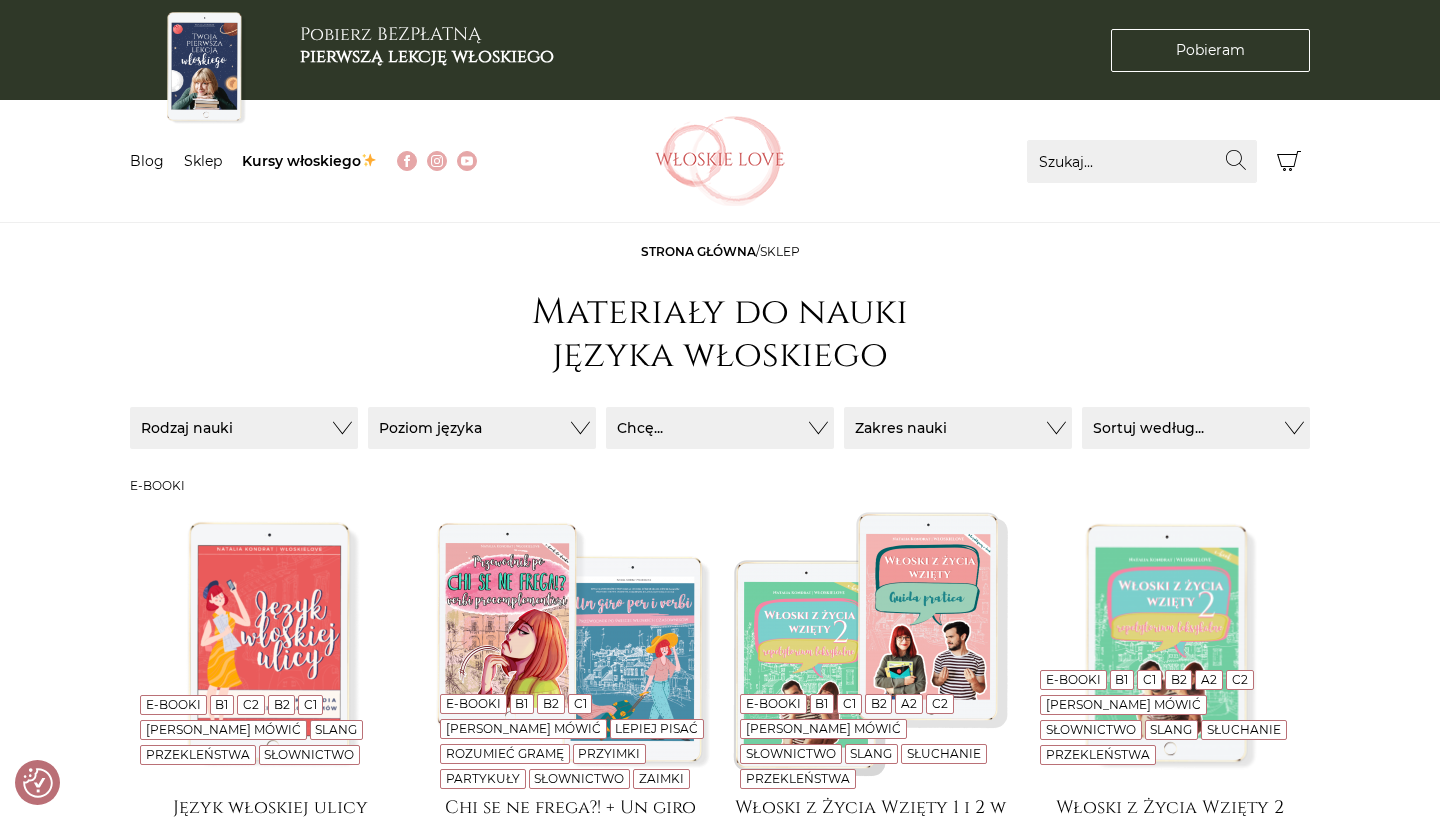 scroll, scrollTop: 0, scrollLeft: 0, axis: both 